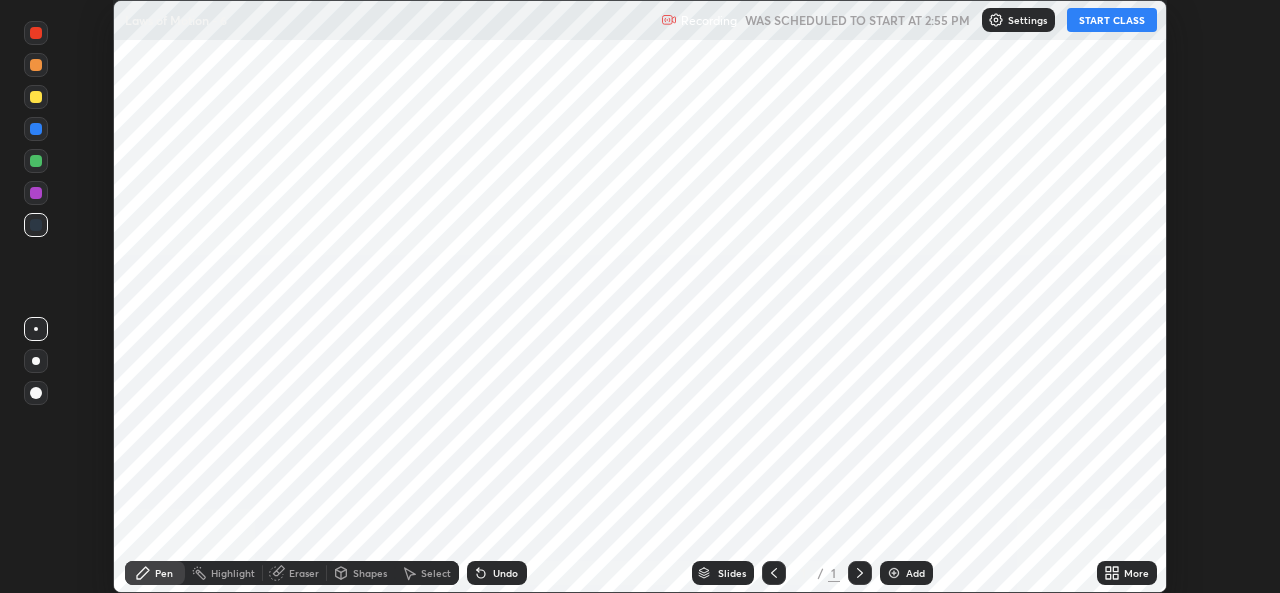 scroll, scrollTop: 0, scrollLeft: 0, axis: both 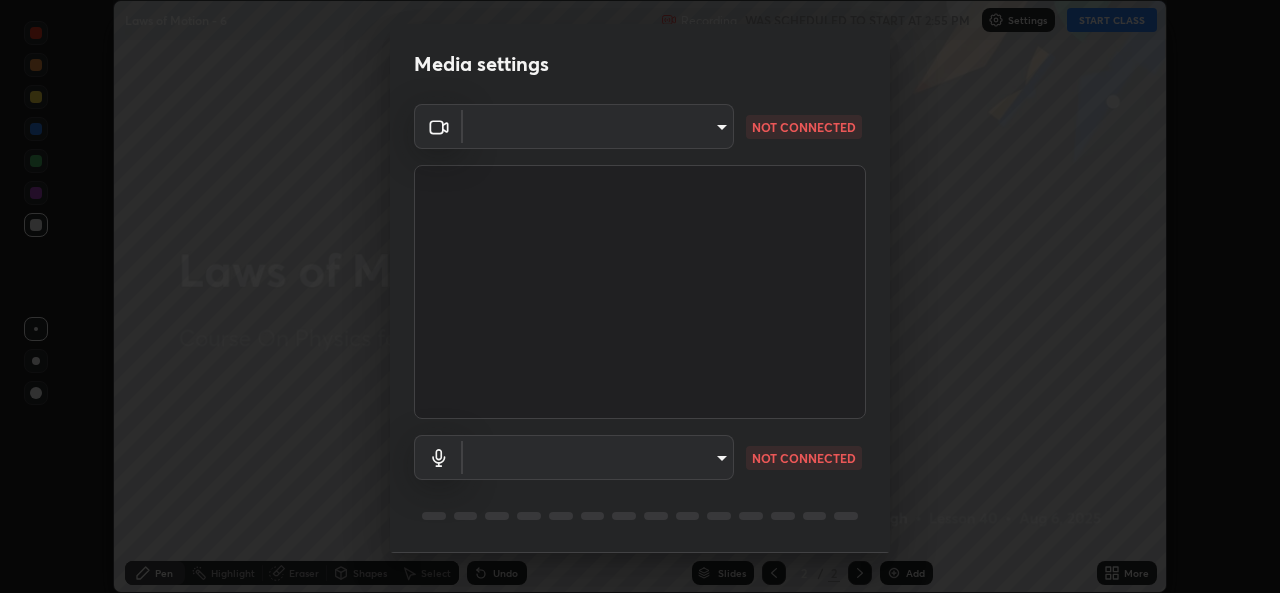type on "b4951f90531da0d842cdcd629816b7b2be3c5c01230d926a2f210d32d9644bff" 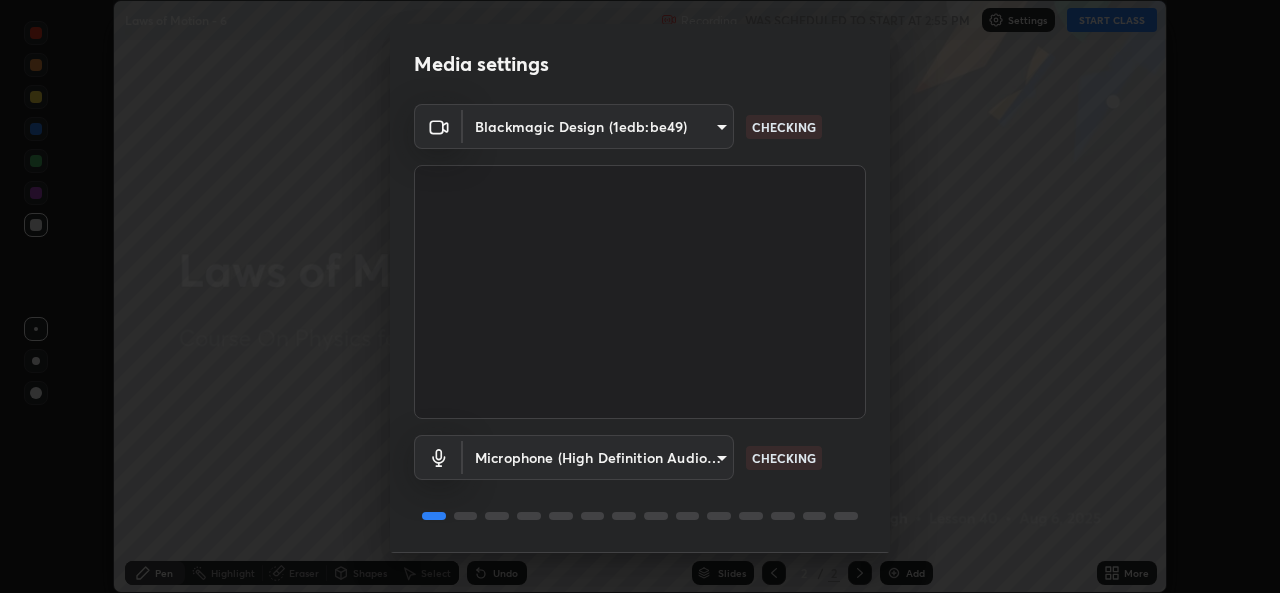 scroll, scrollTop: 63, scrollLeft: 0, axis: vertical 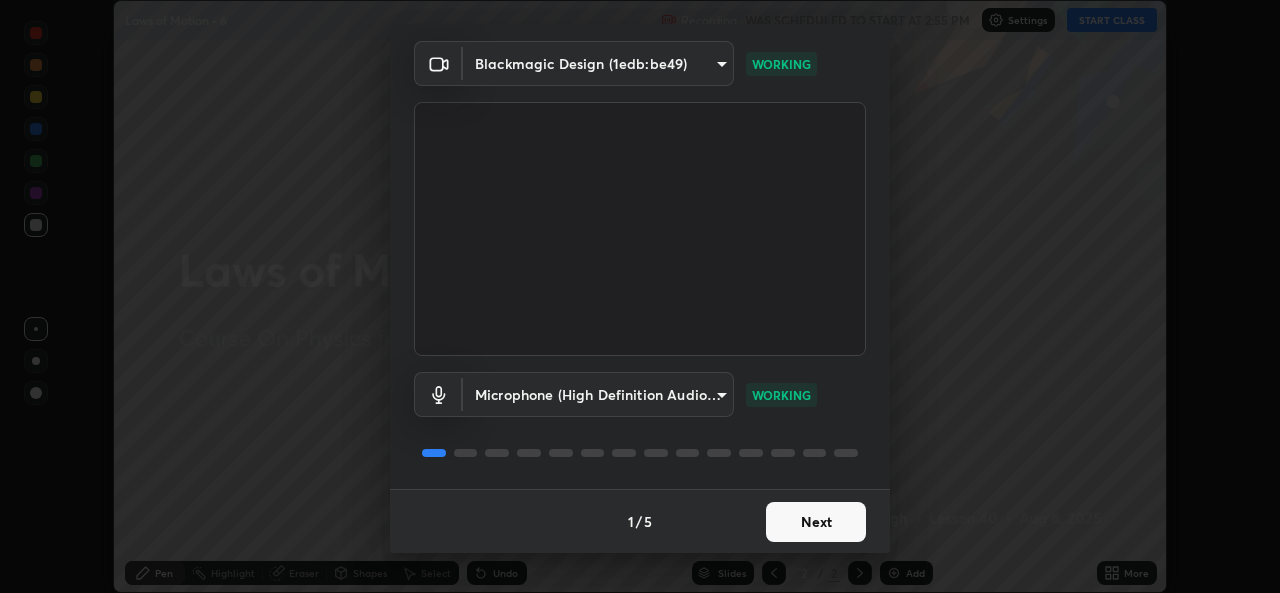 click on "Next" at bounding box center (816, 522) 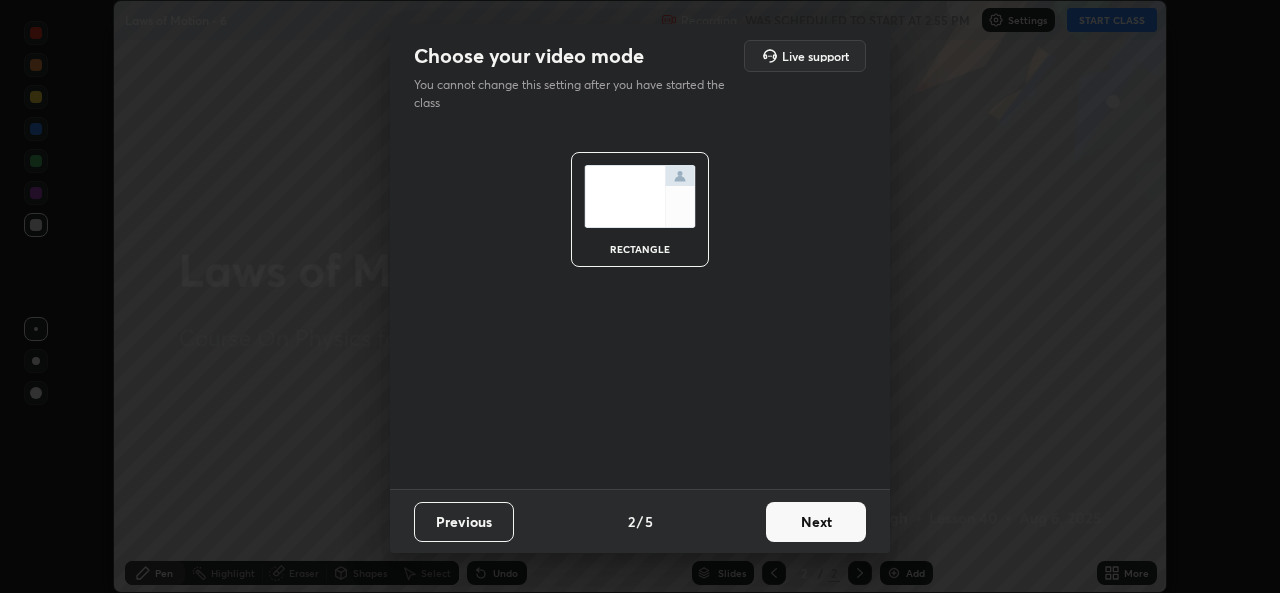 scroll, scrollTop: 0, scrollLeft: 0, axis: both 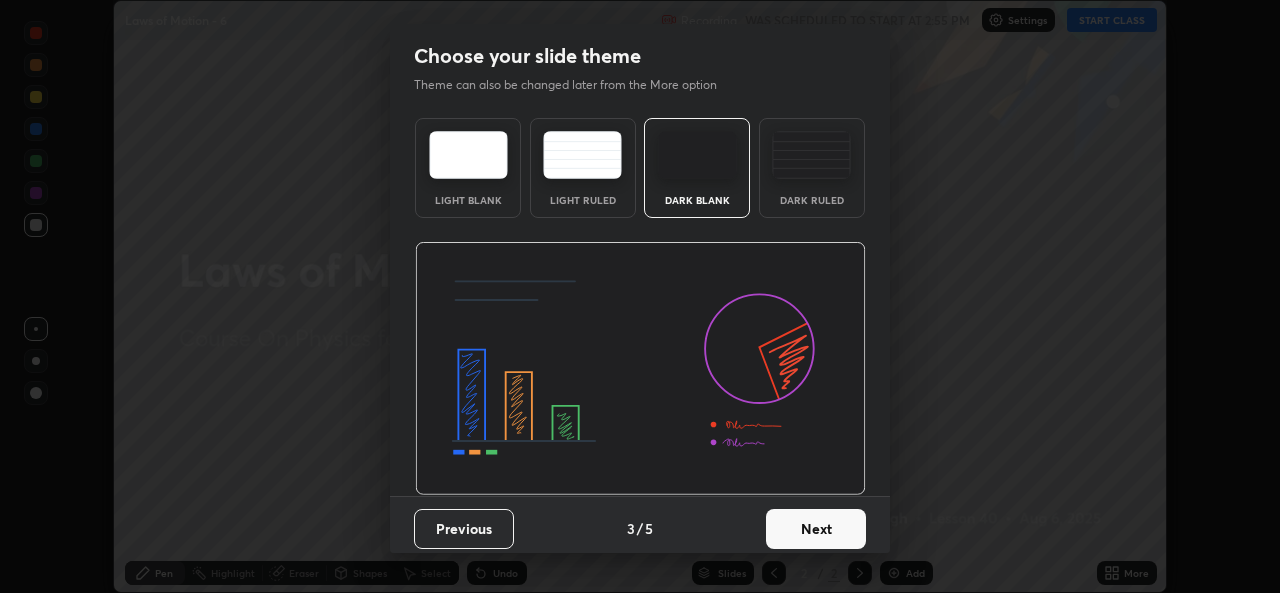 click on "Next" at bounding box center (816, 529) 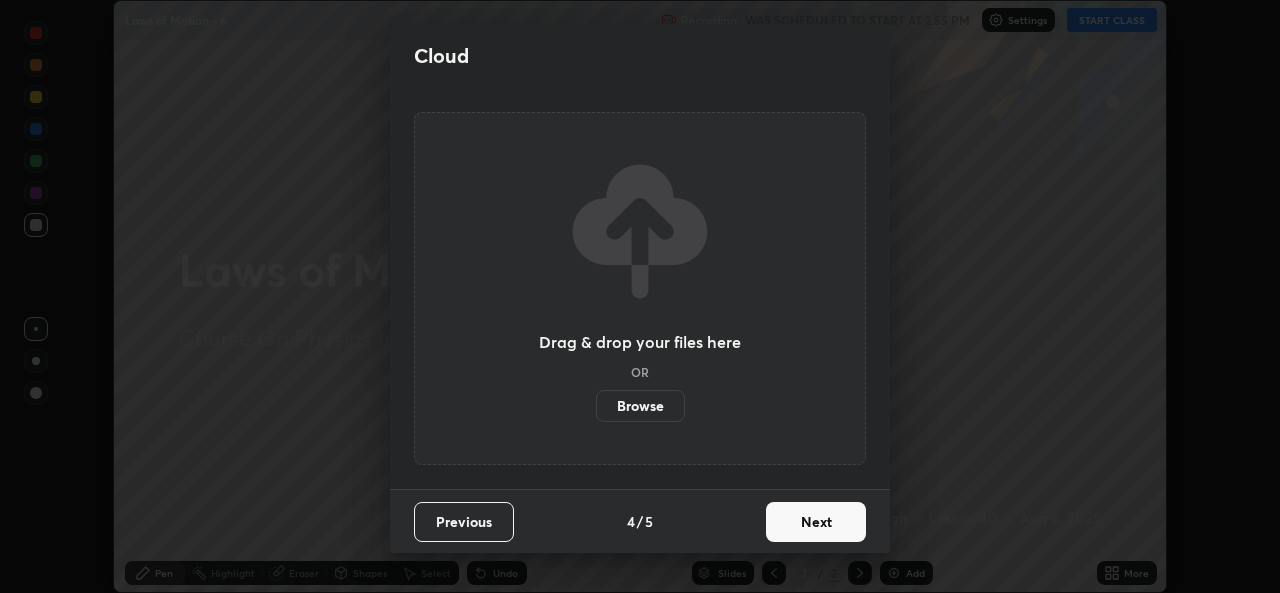 click on "Next" at bounding box center [816, 522] 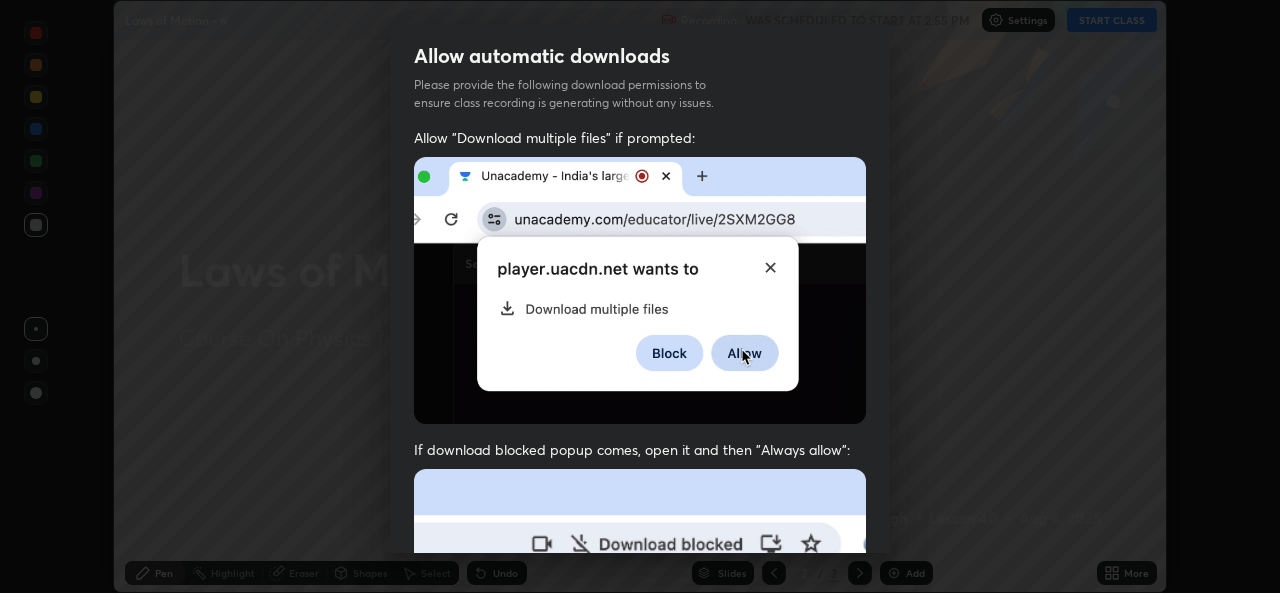 click at bounding box center [640, 687] 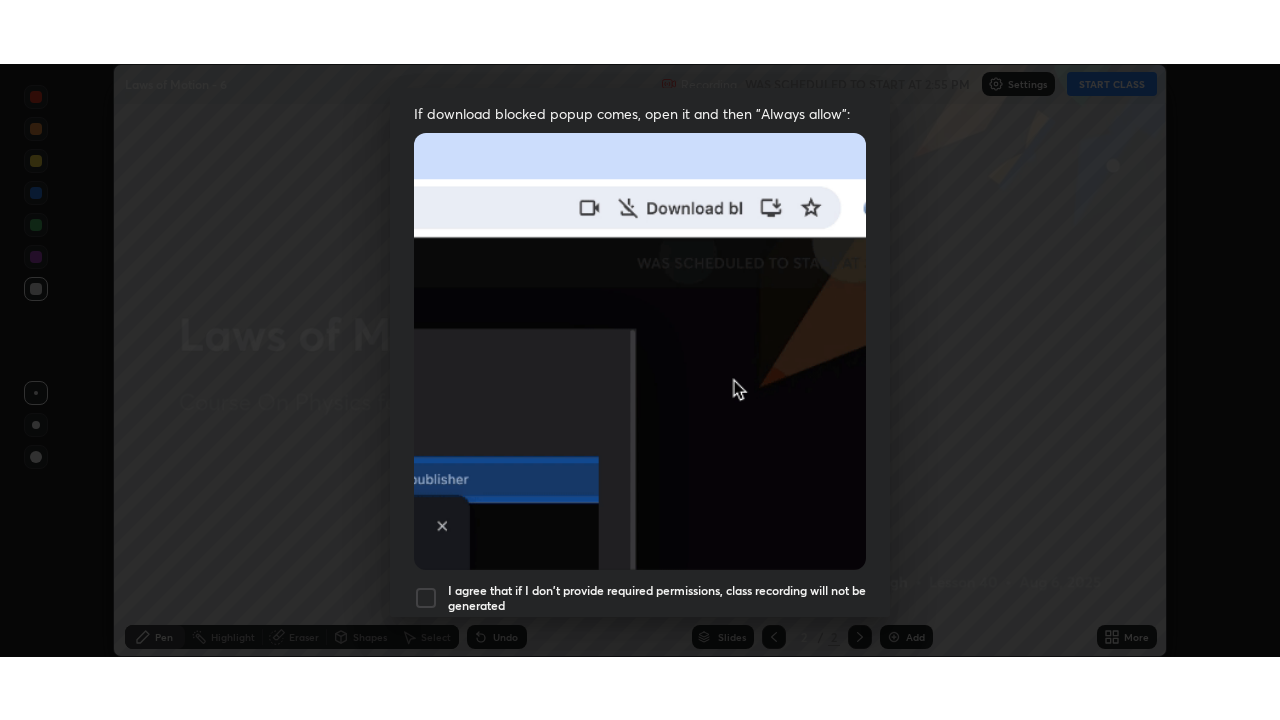 scroll, scrollTop: 471, scrollLeft: 0, axis: vertical 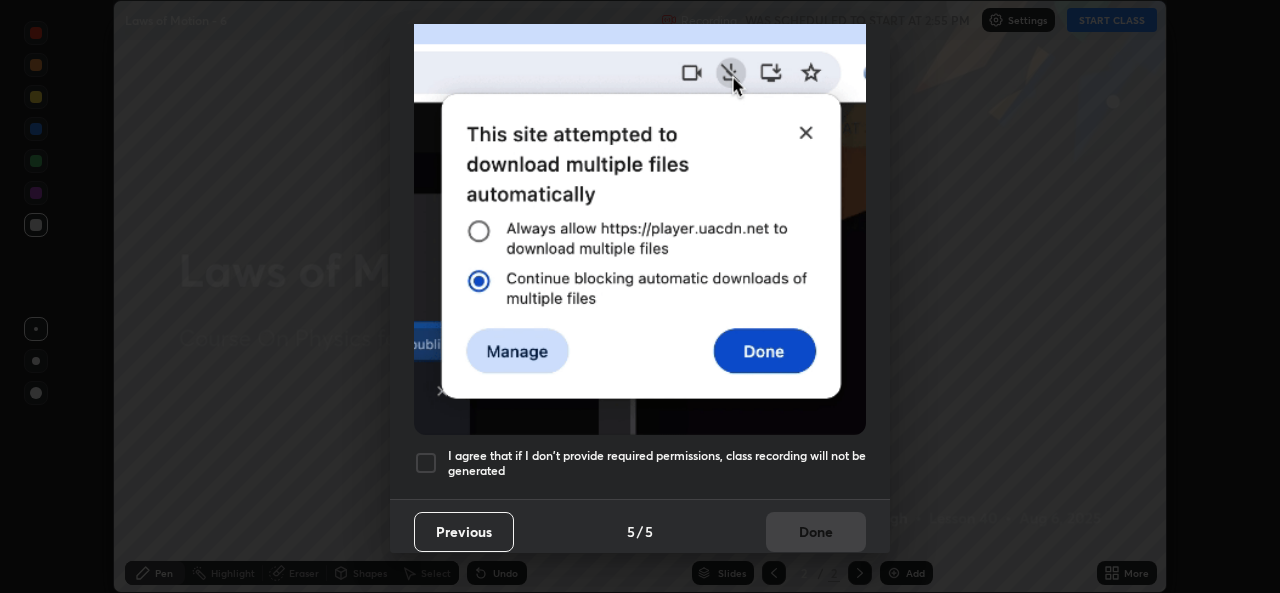 click at bounding box center (426, 463) 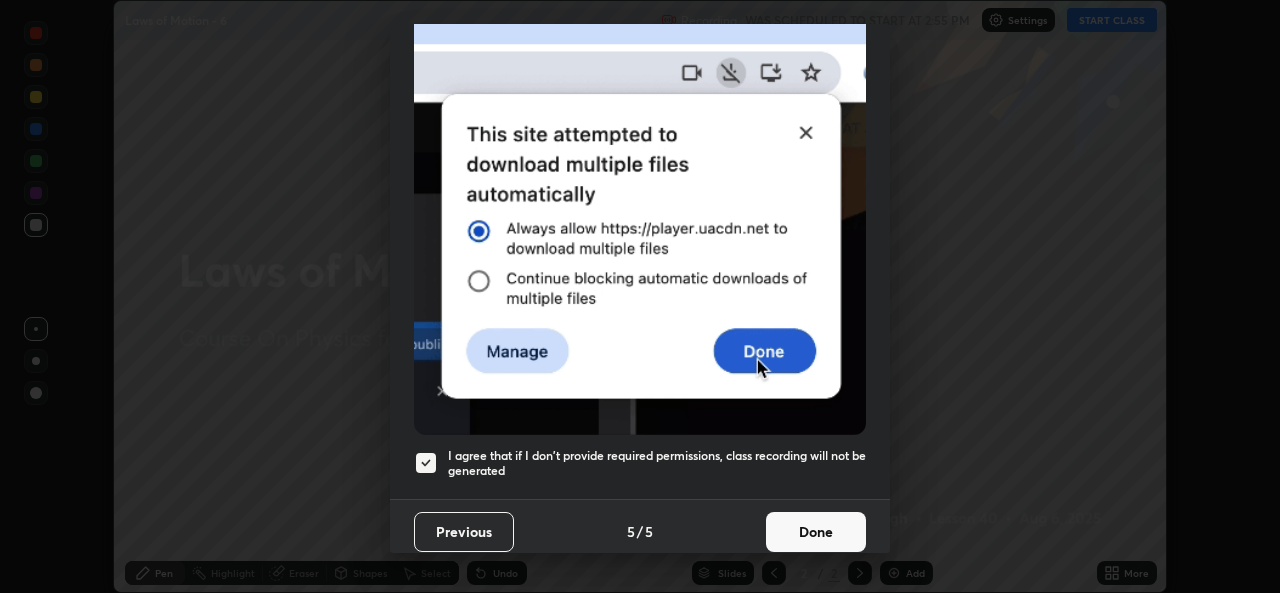 click on "Done" at bounding box center [816, 532] 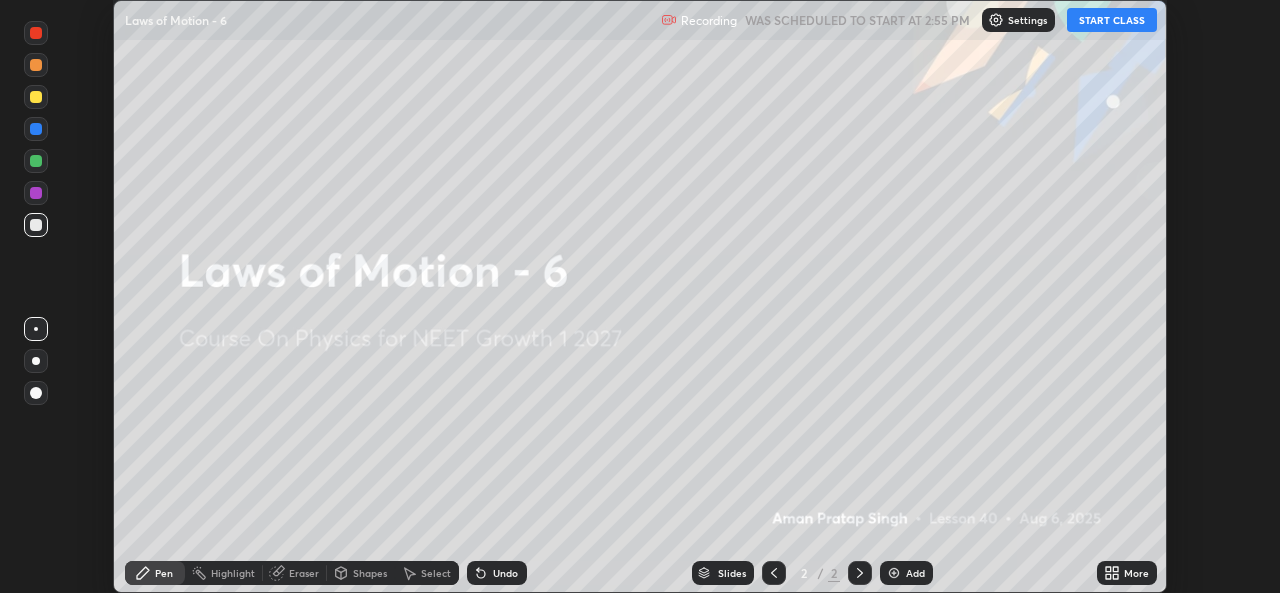click on "START CLASS" at bounding box center (1112, 20) 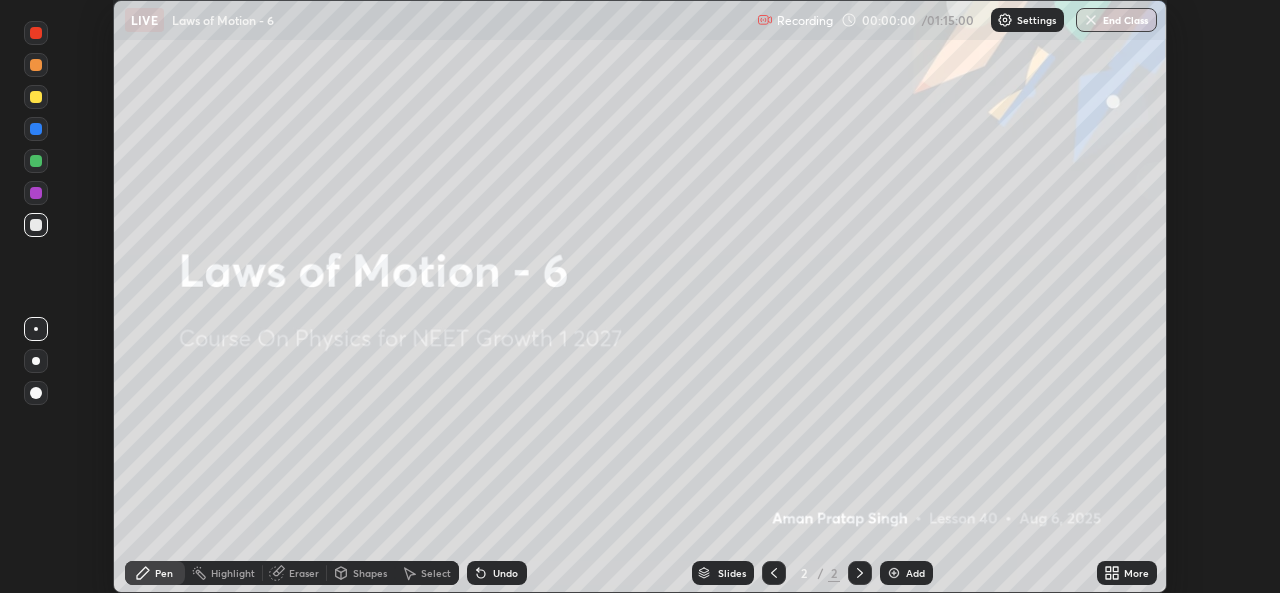 click 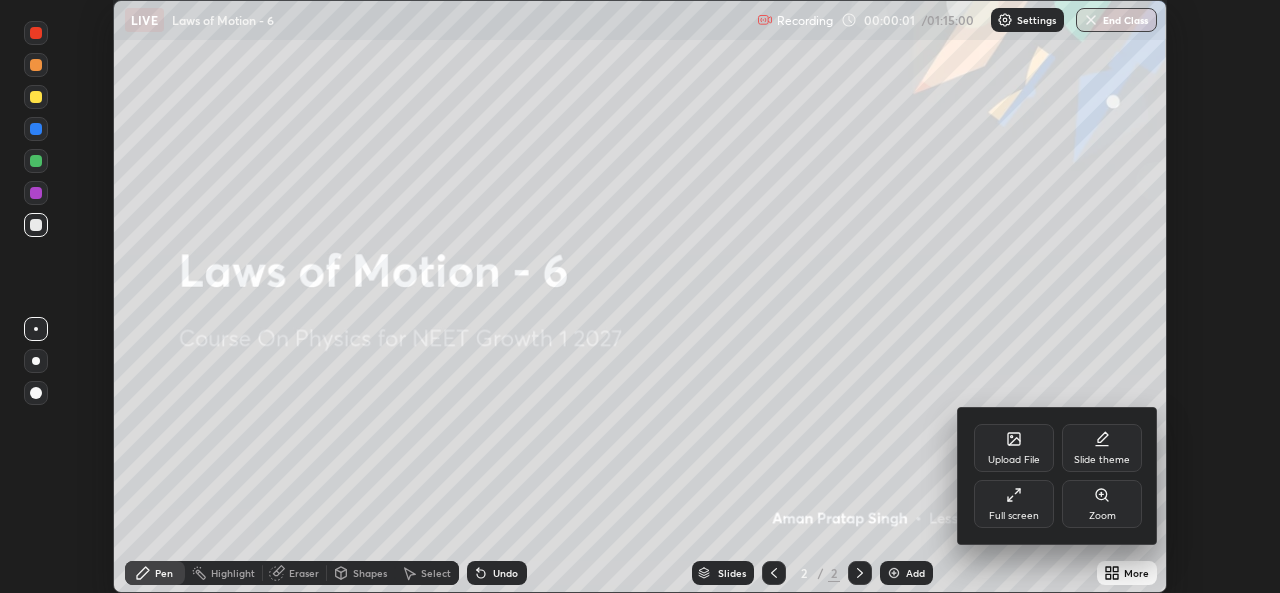 click 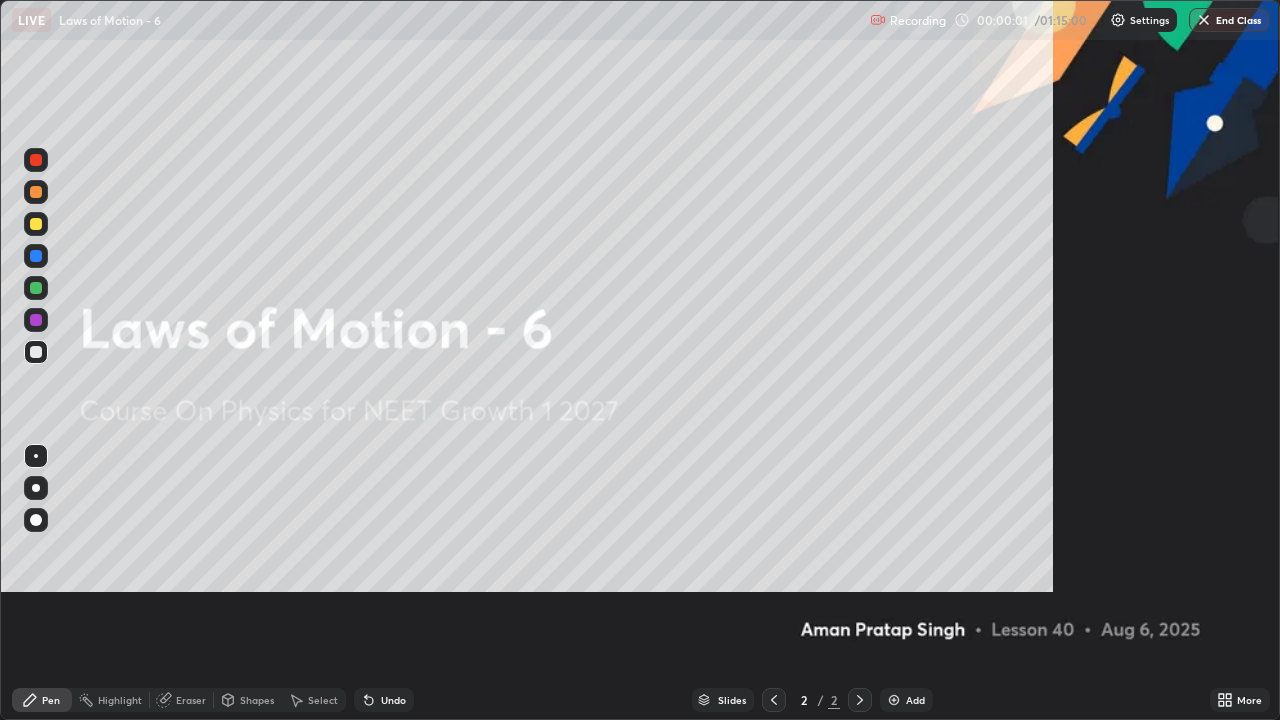 scroll, scrollTop: 99280, scrollLeft: 98720, axis: both 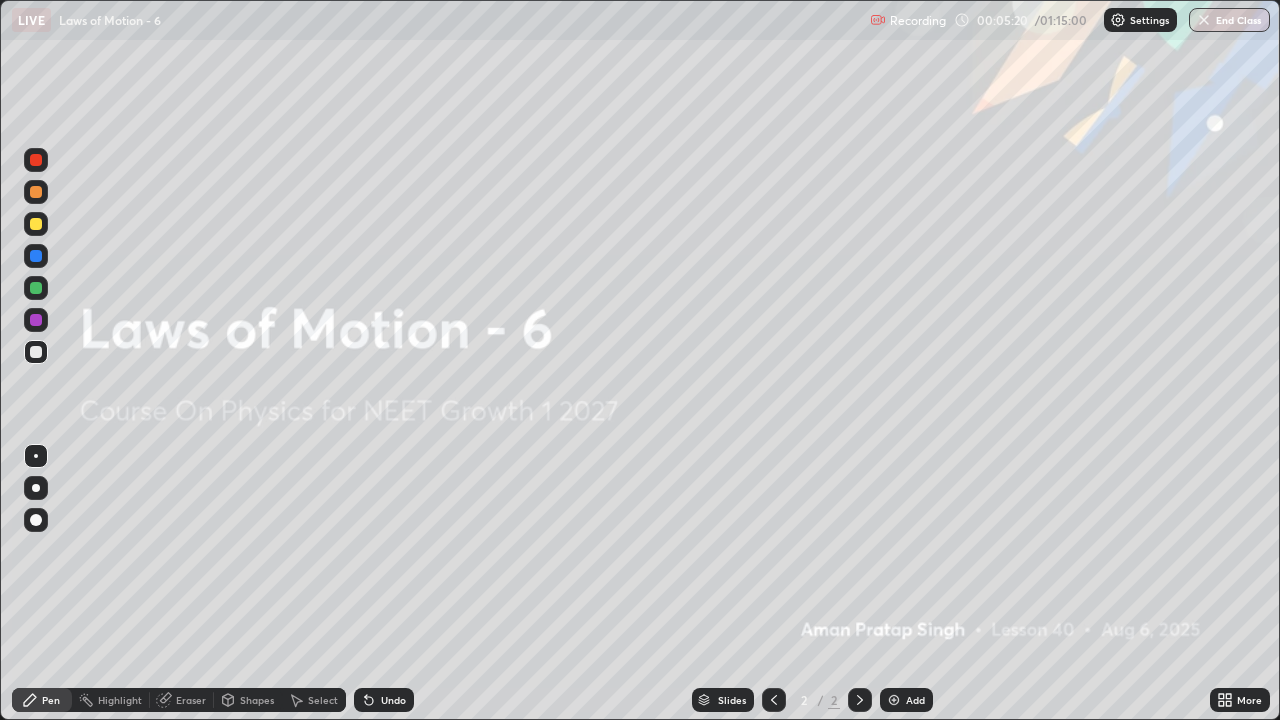 click on "Add" at bounding box center [906, 700] 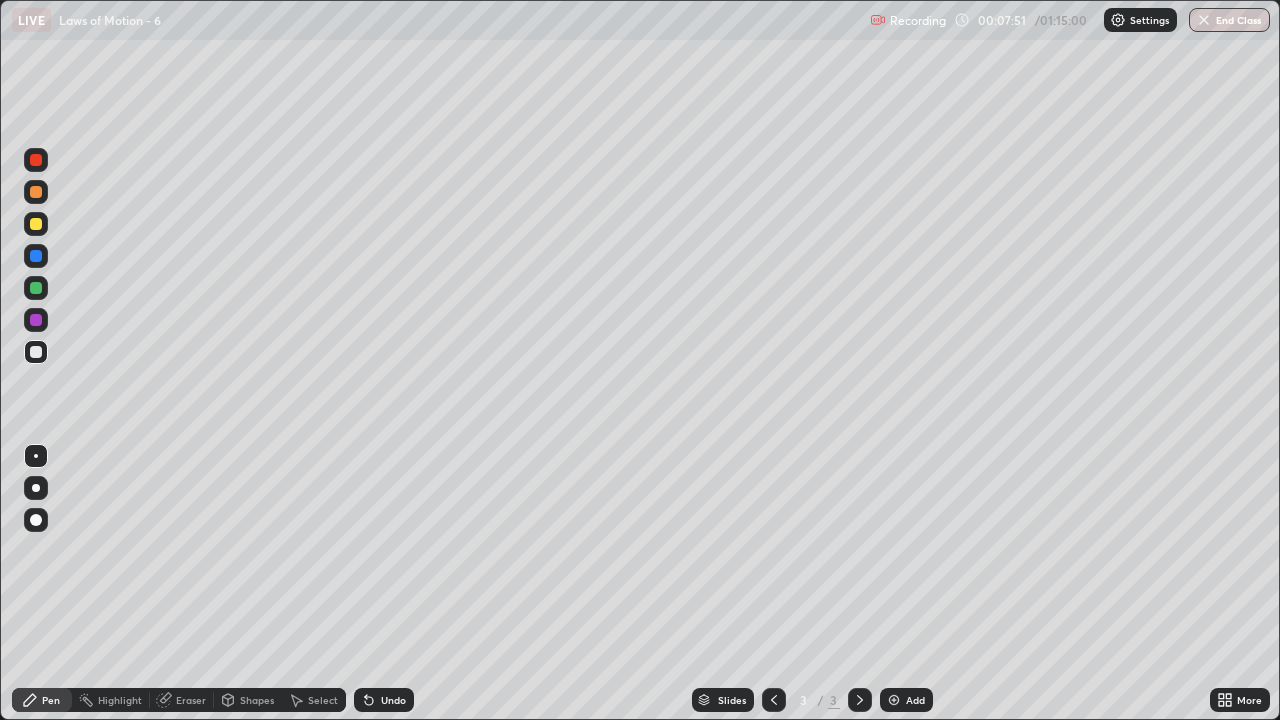 click at bounding box center [36, 352] 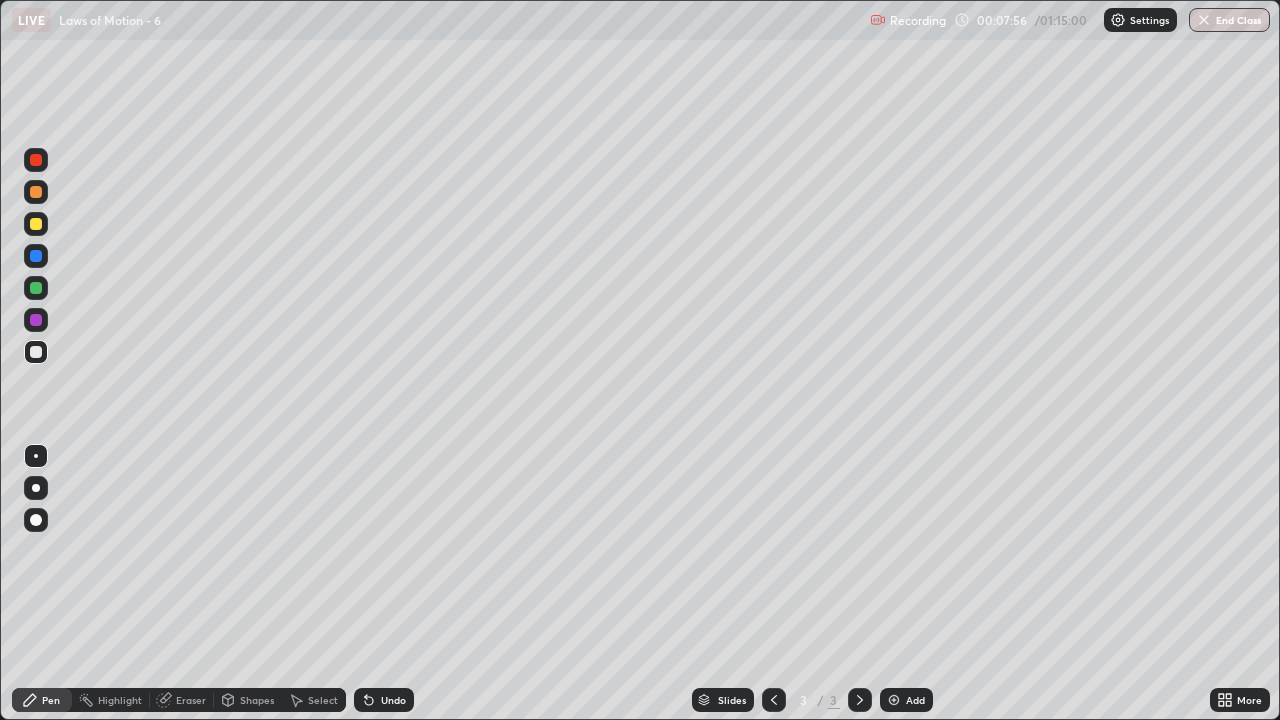 click at bounding box center (36, 488) 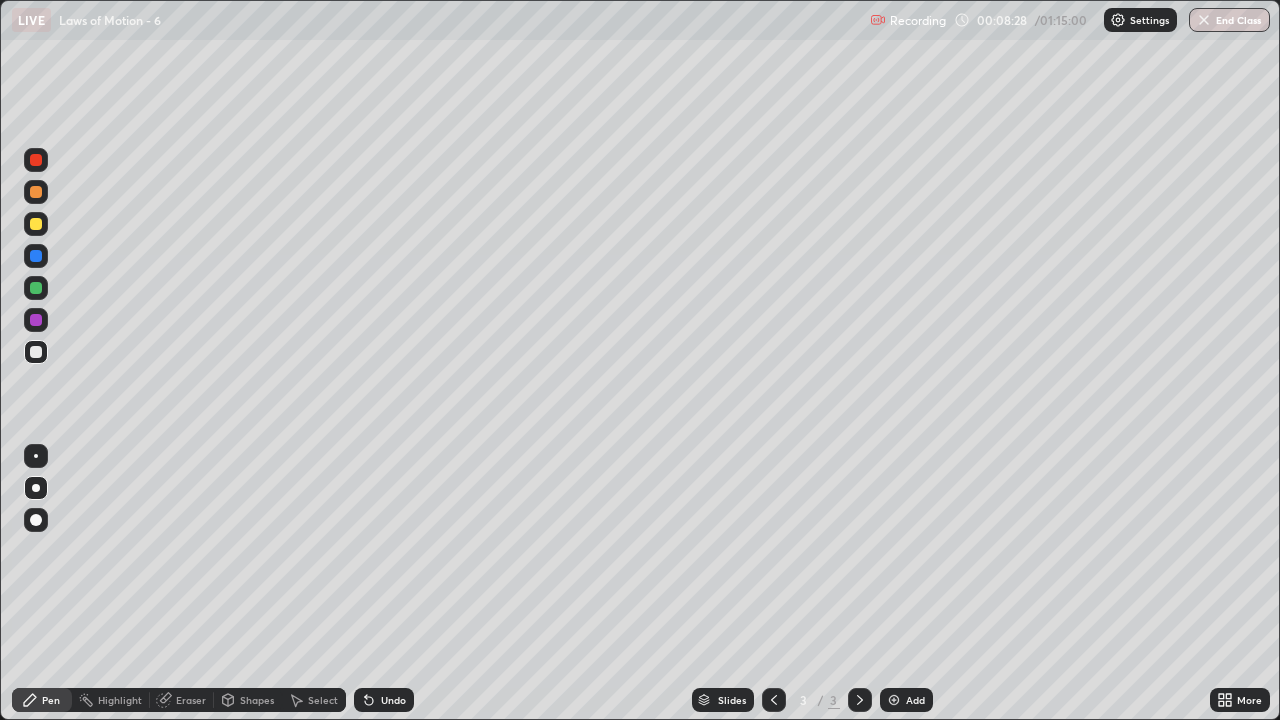 click on "Undo" at bounding box center (393, 700) 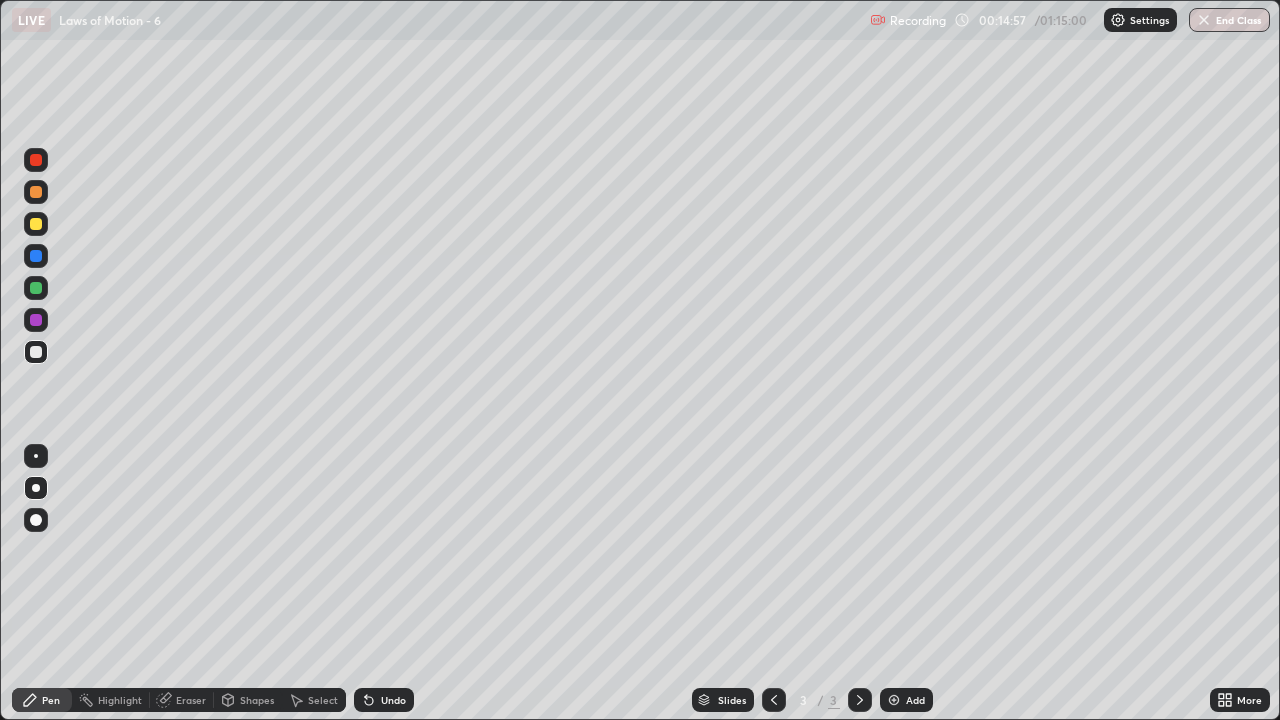 click at bounding box center [36, 224] 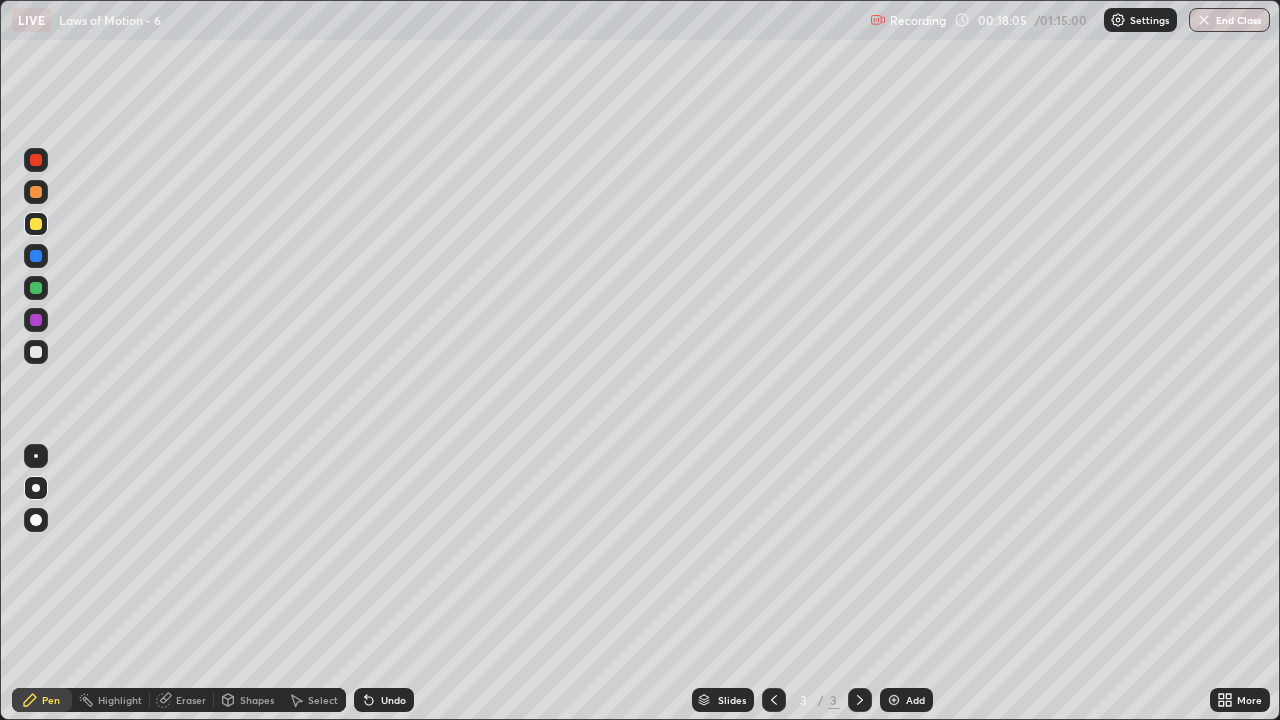 click at bounding box center [36, 288] 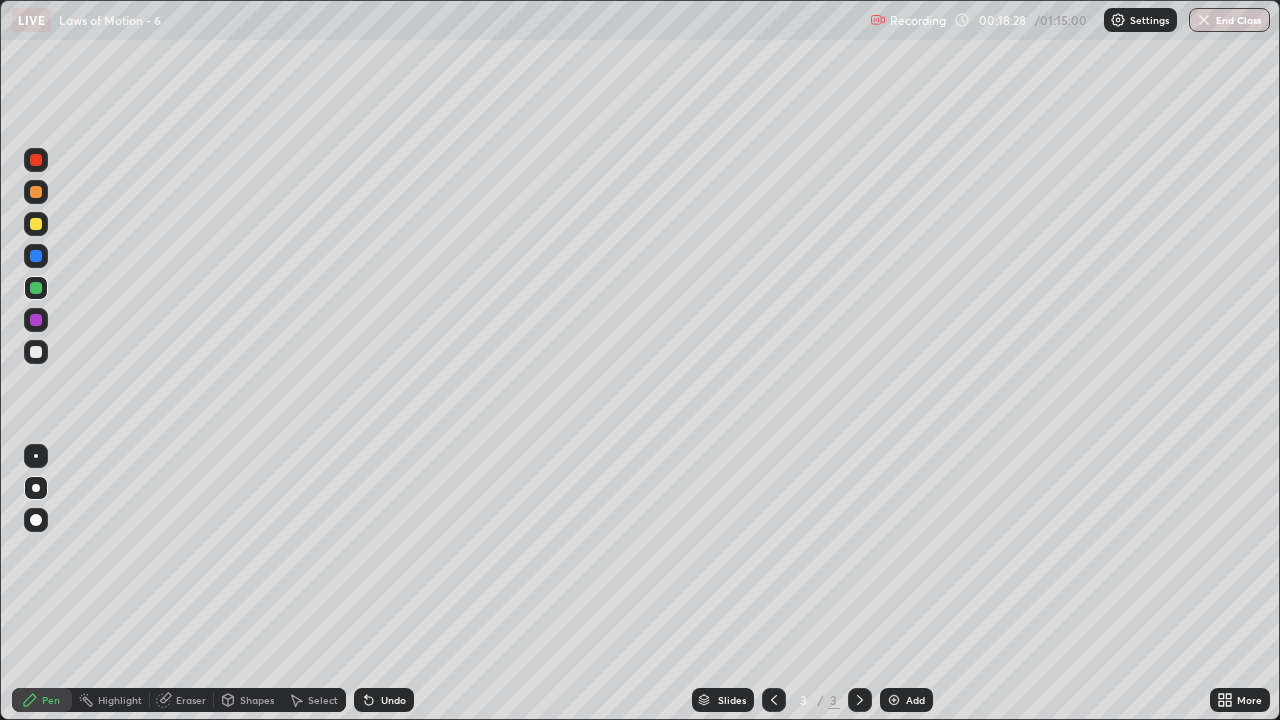 click at bounding box center [36, 224] 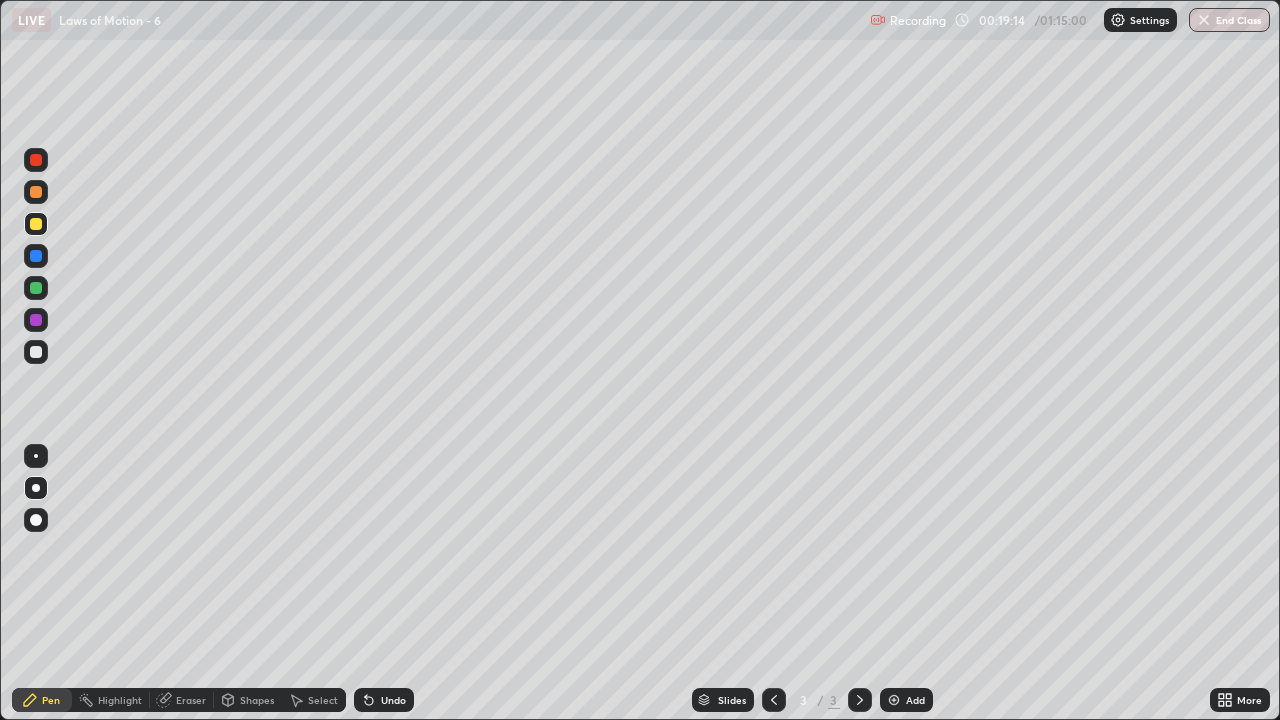 click at bounding box center (36, 352) 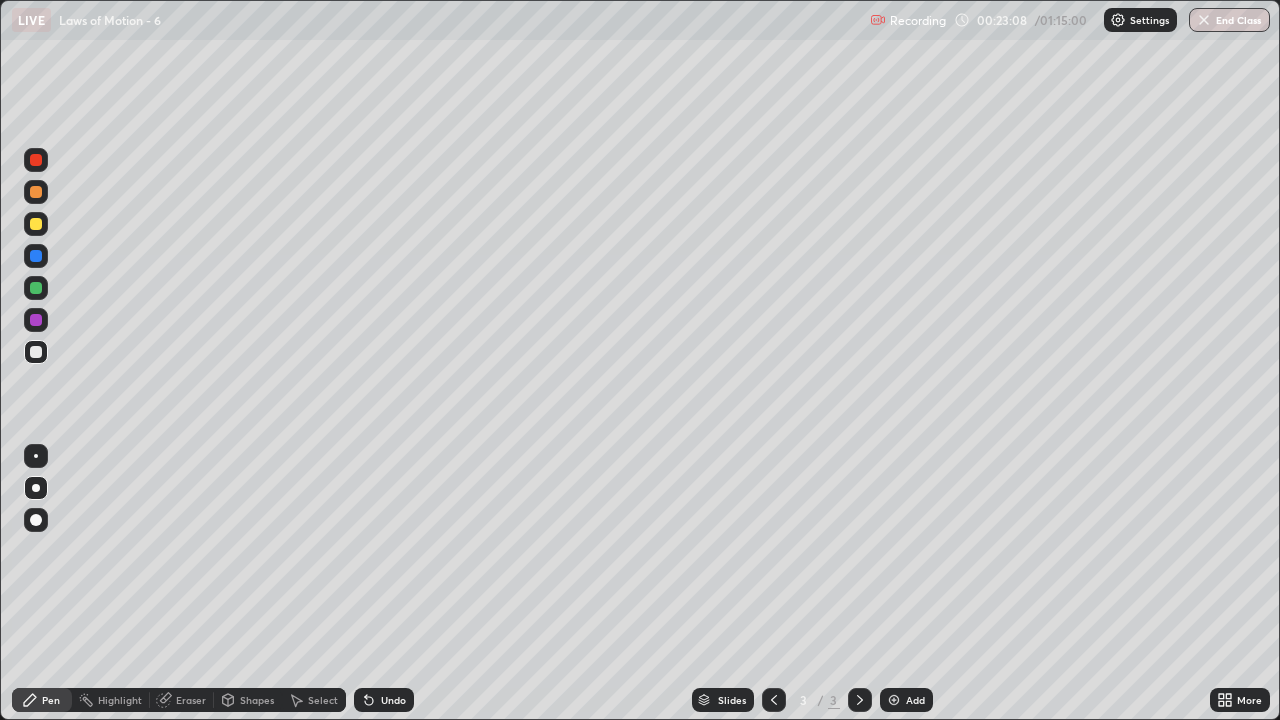 click on "Add" at bounding box center (915, 700) 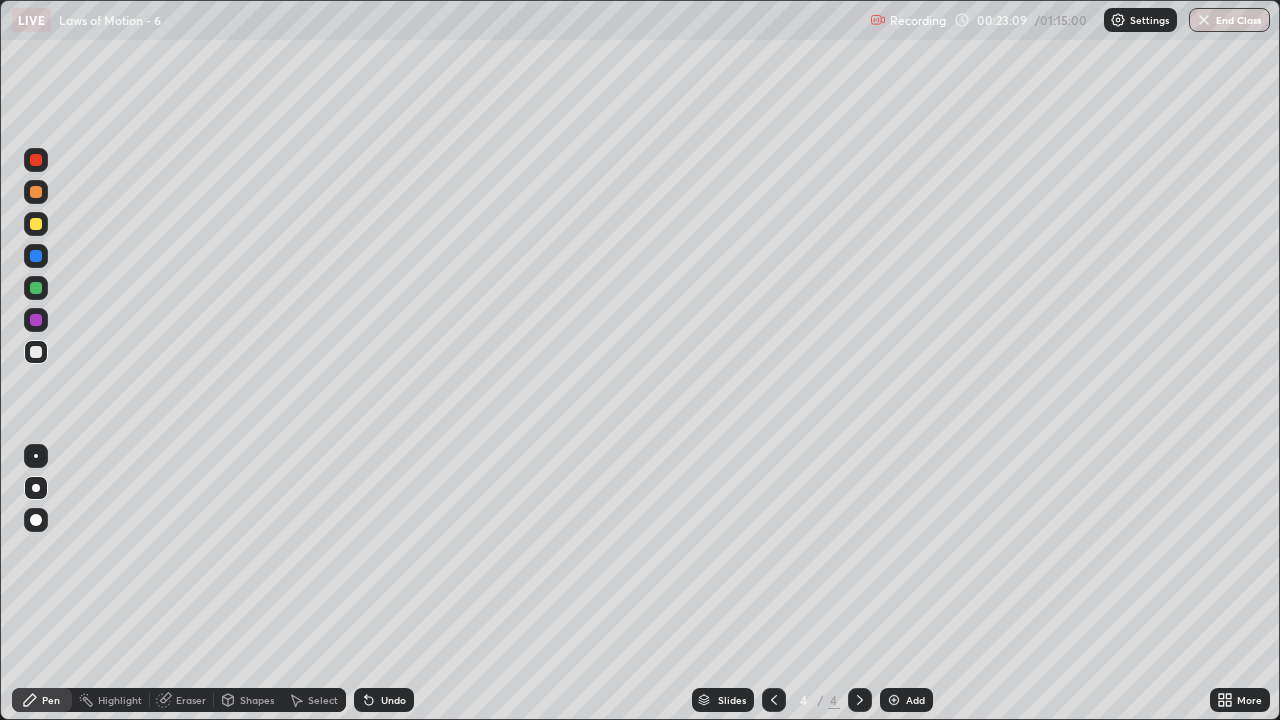 click at bounding box center [36, 352] 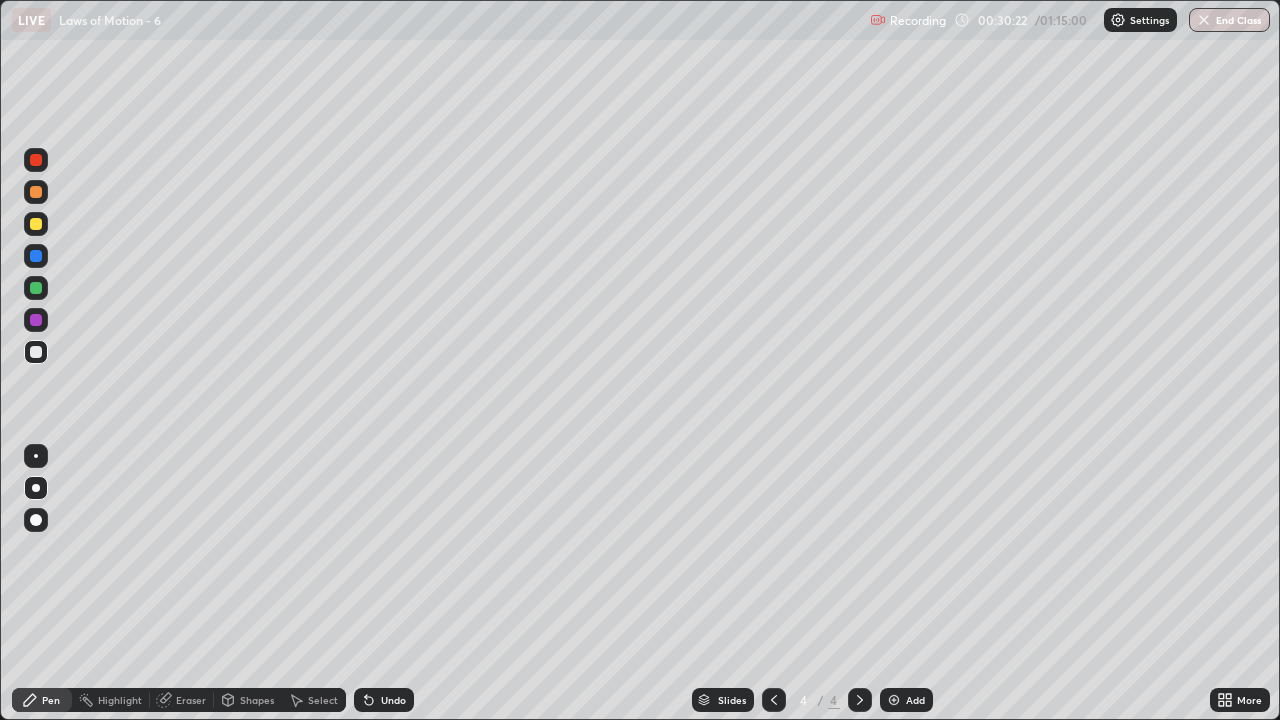 click at bounding box center [36, 224] 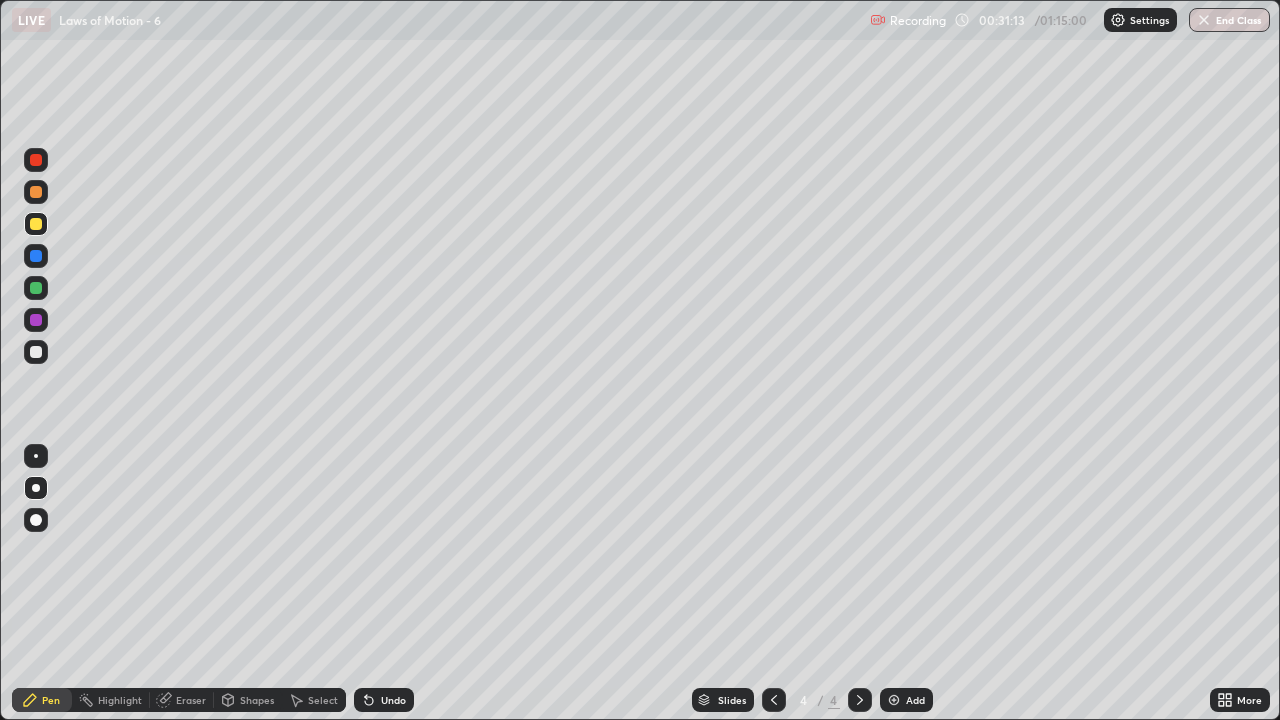 click at bounding box center (36, 288) 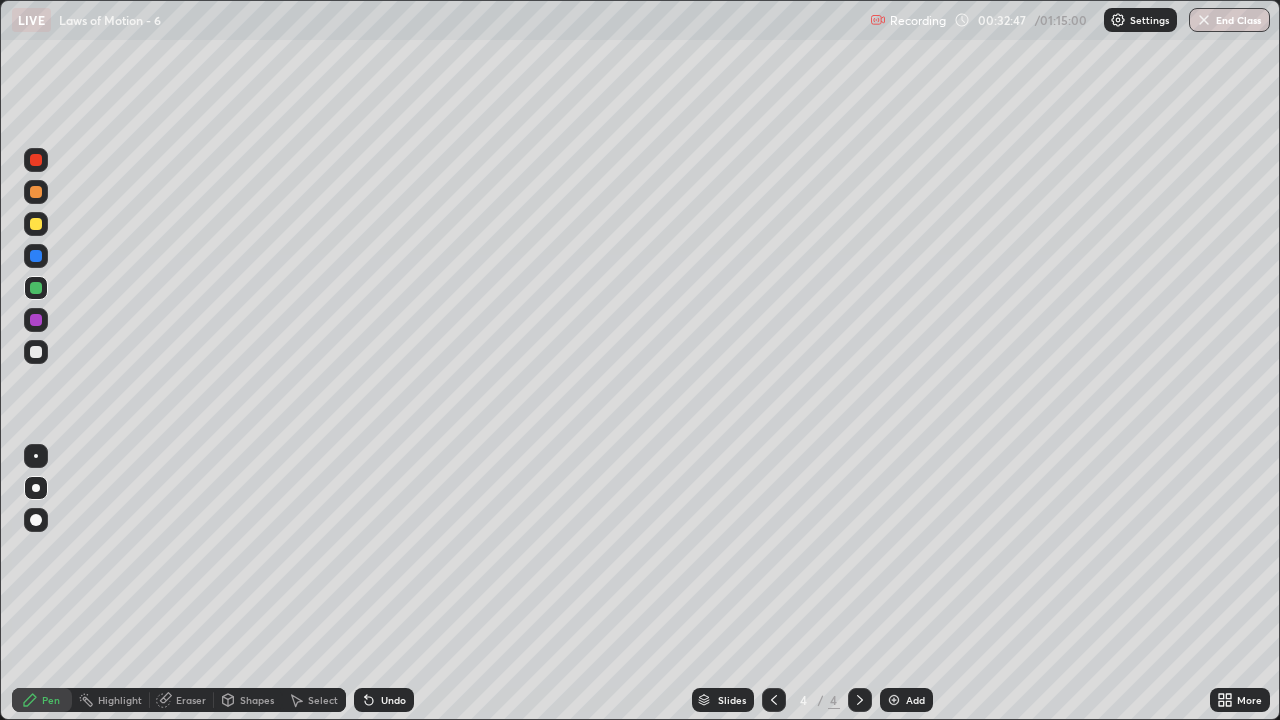 click at bounding box center [36, 224] 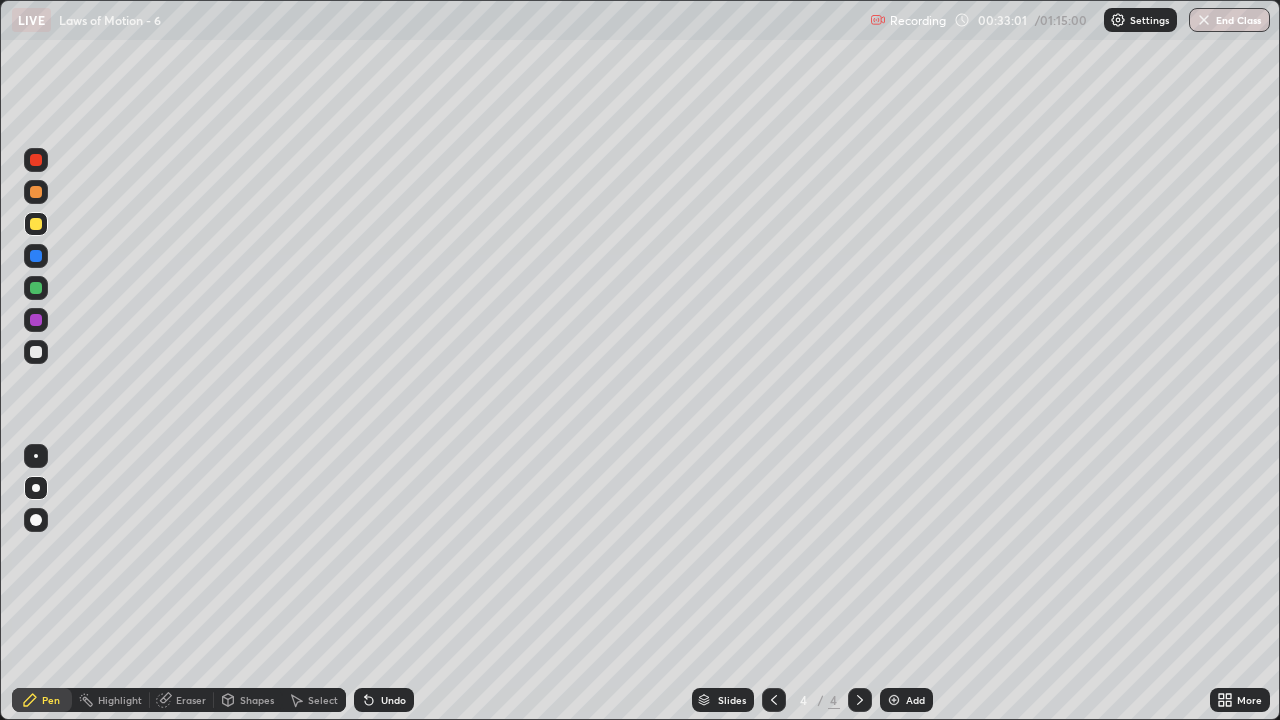 click 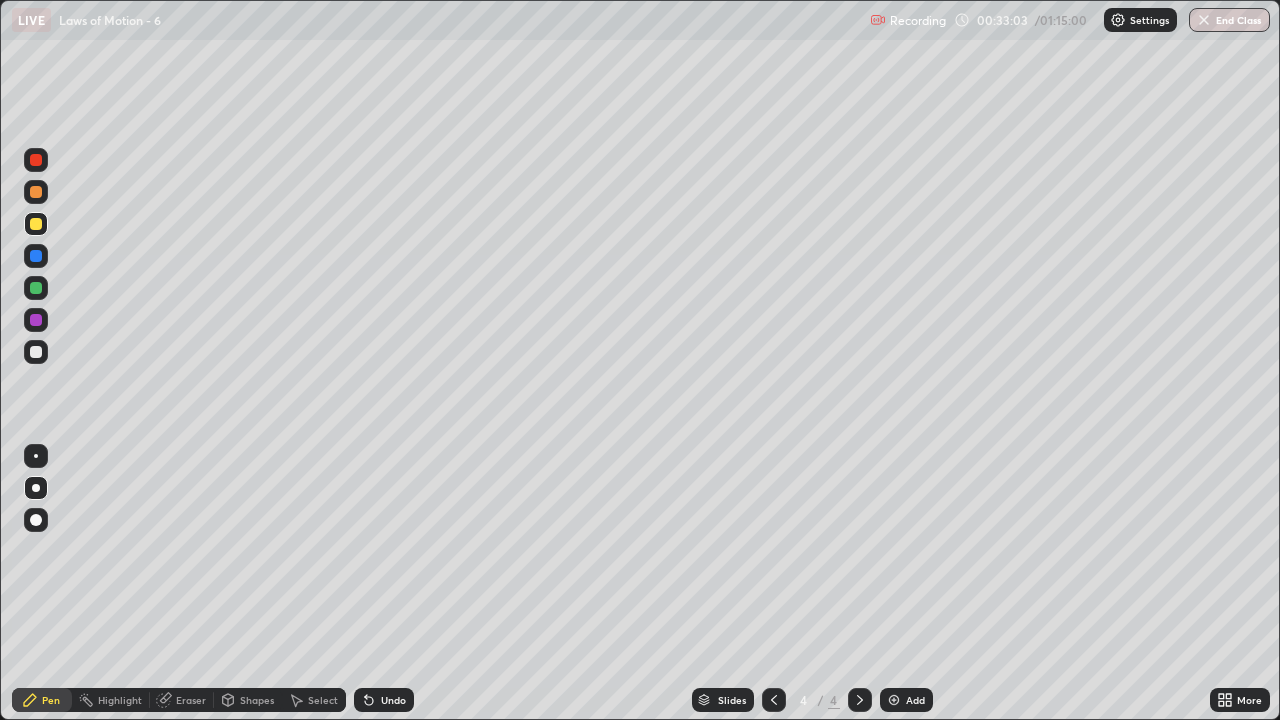 click at bounding box center [36, 224] 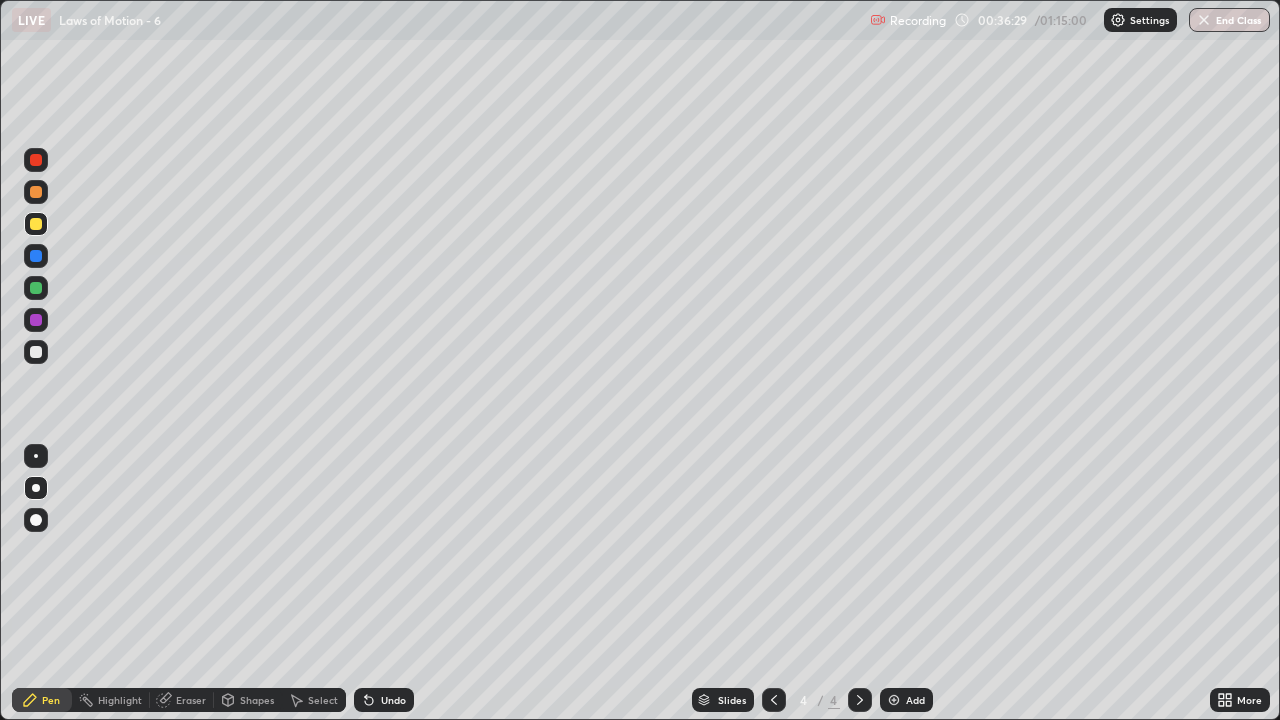 click on "Add" at bounding box center (906, 700) 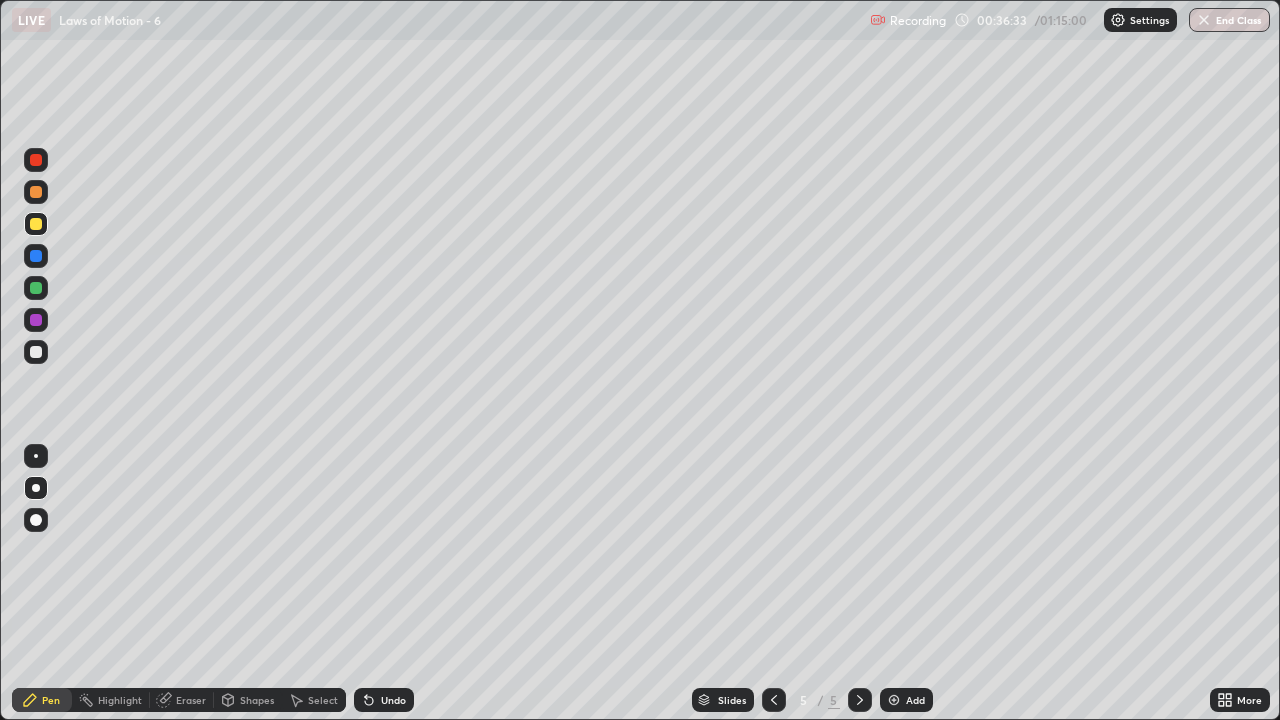 click at bounding box center [36, 352] 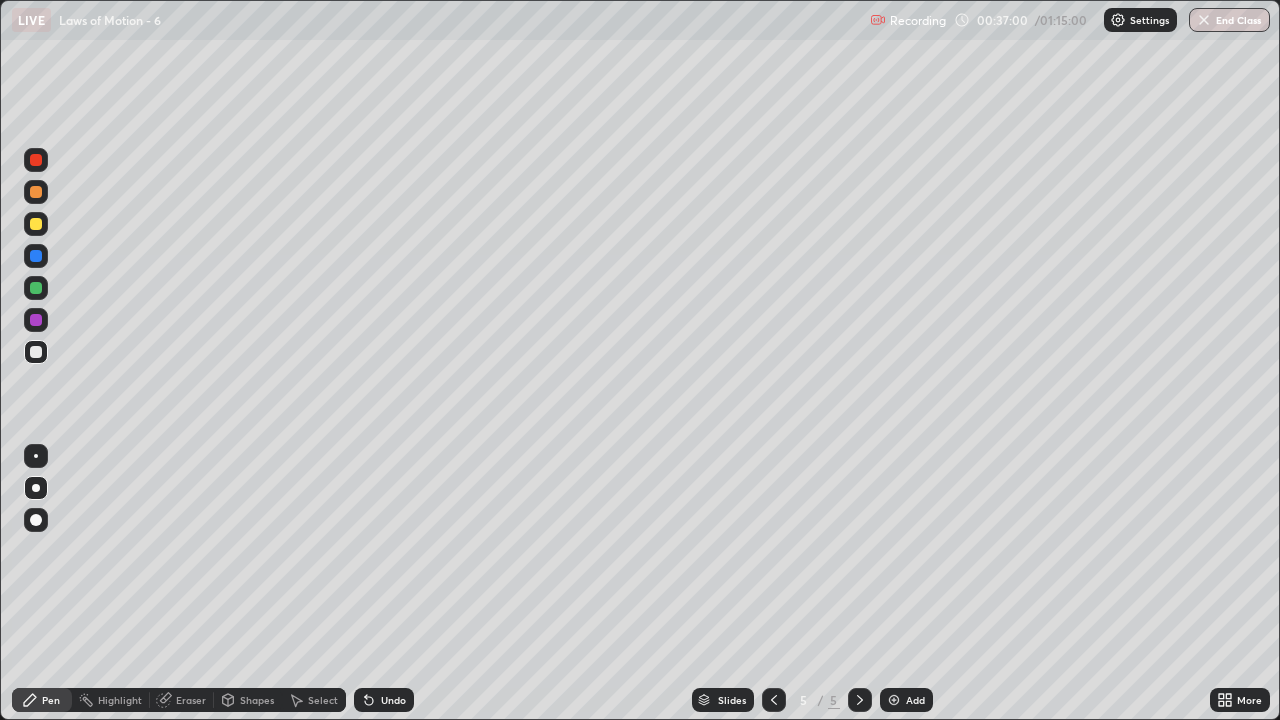 click at bounding box center [36, 224] 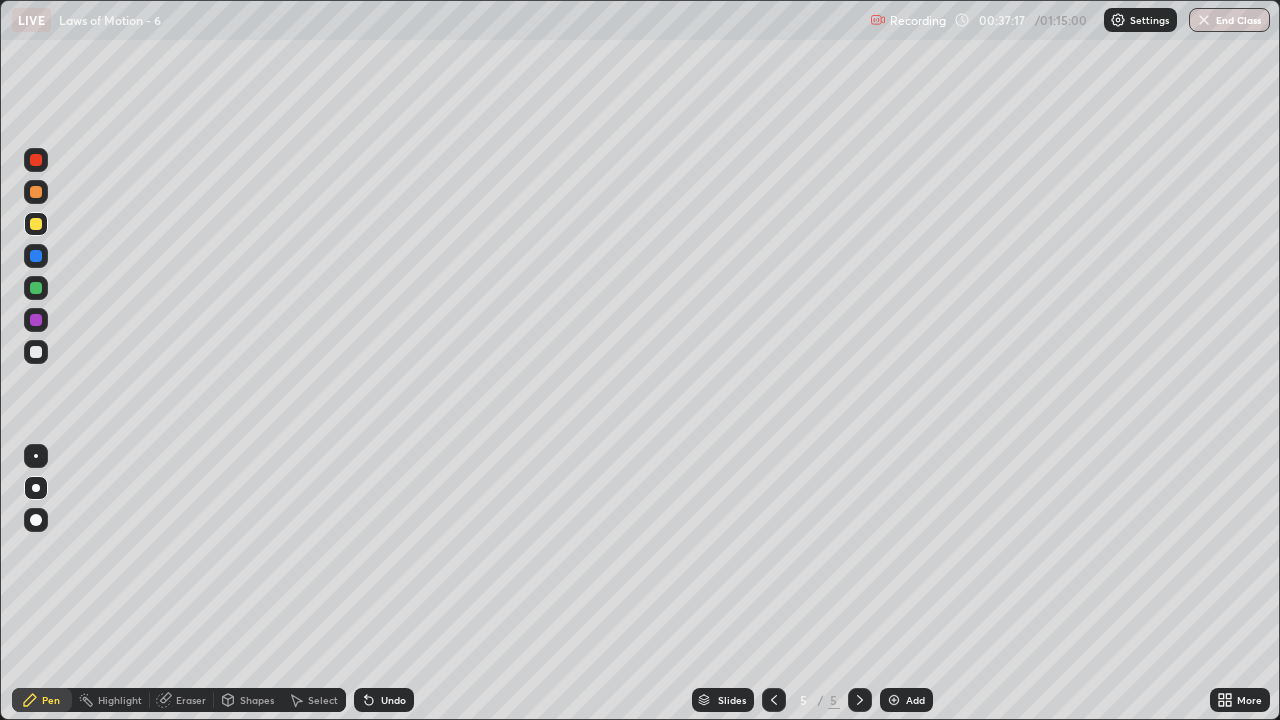 click 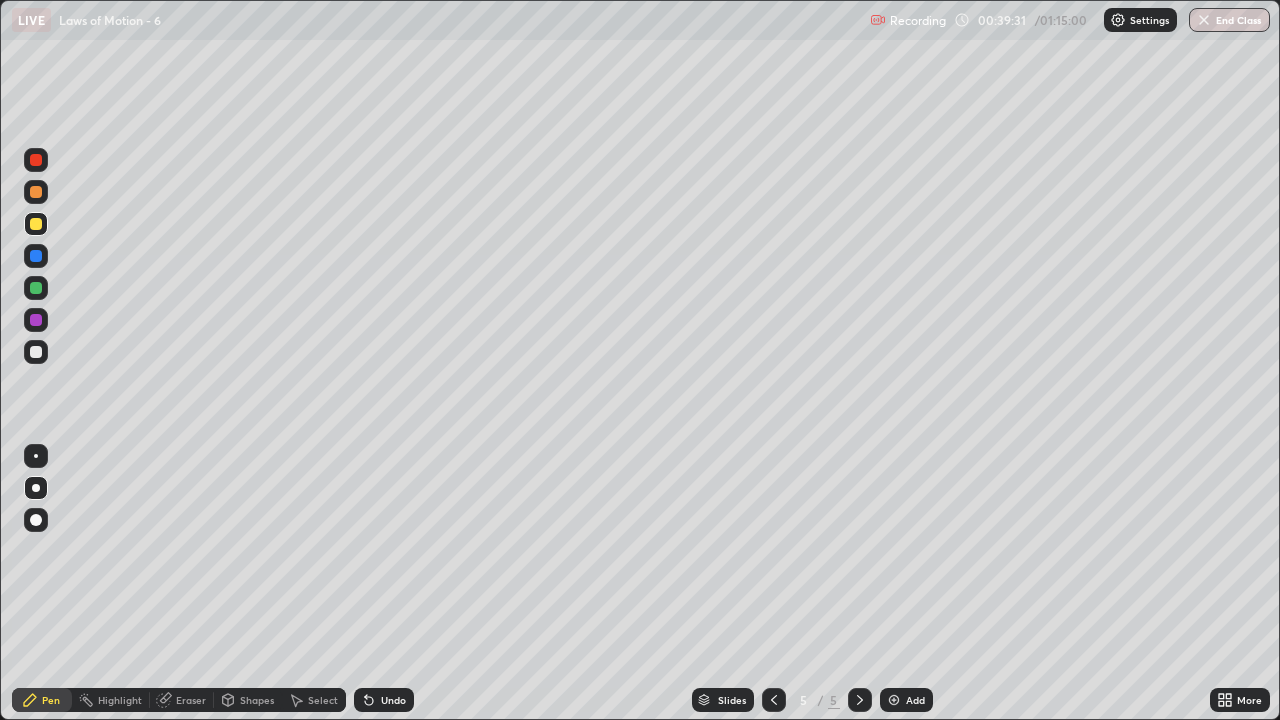 click at bounding box center [36, 352] 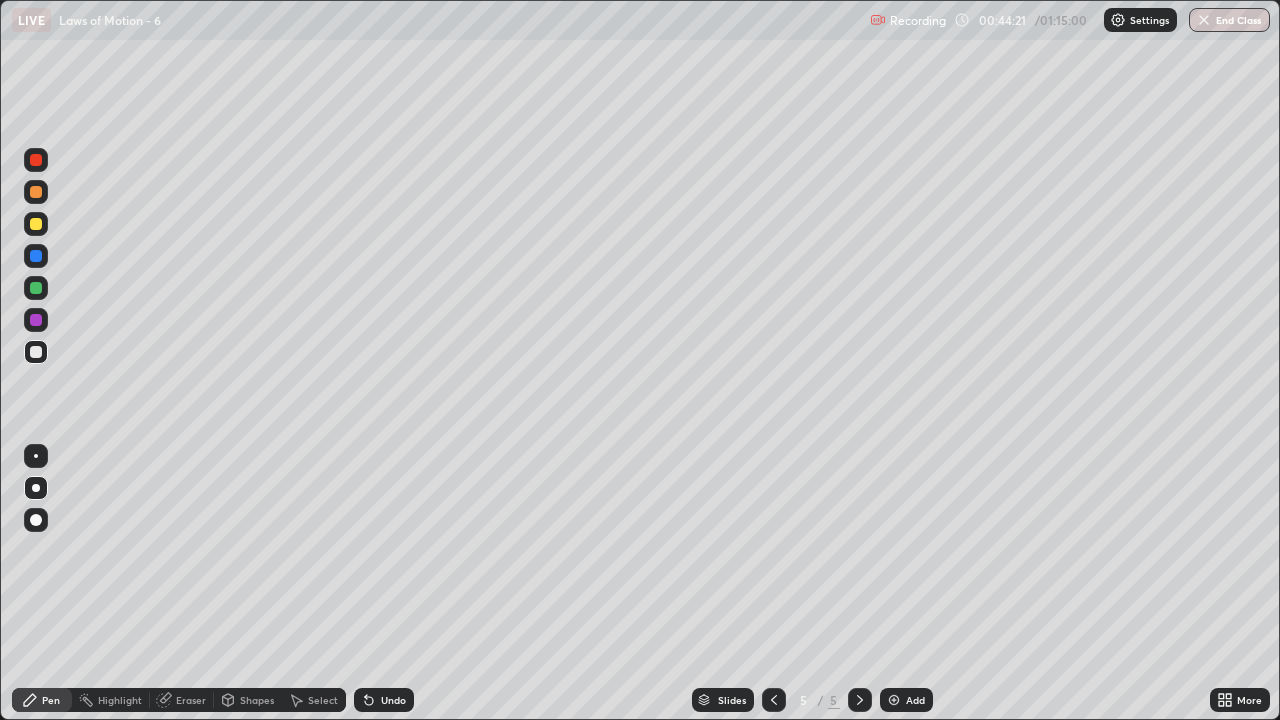 click at bounding box center (36, 288) 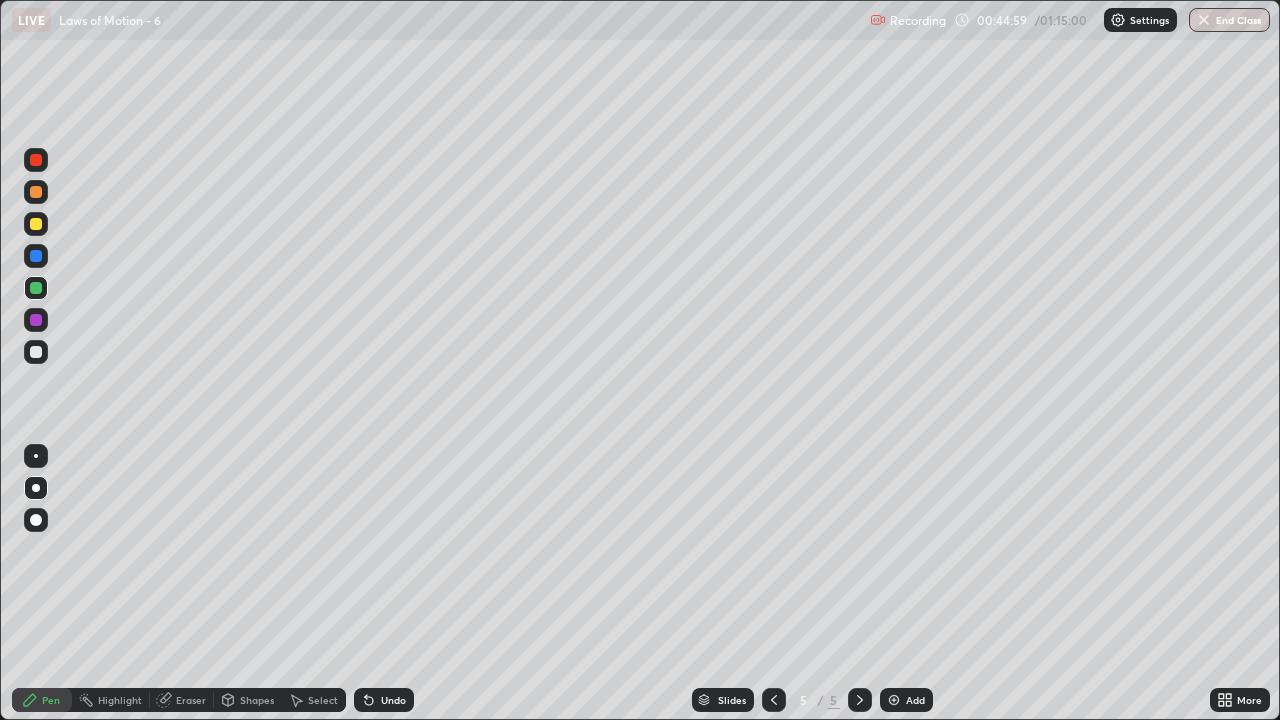 click 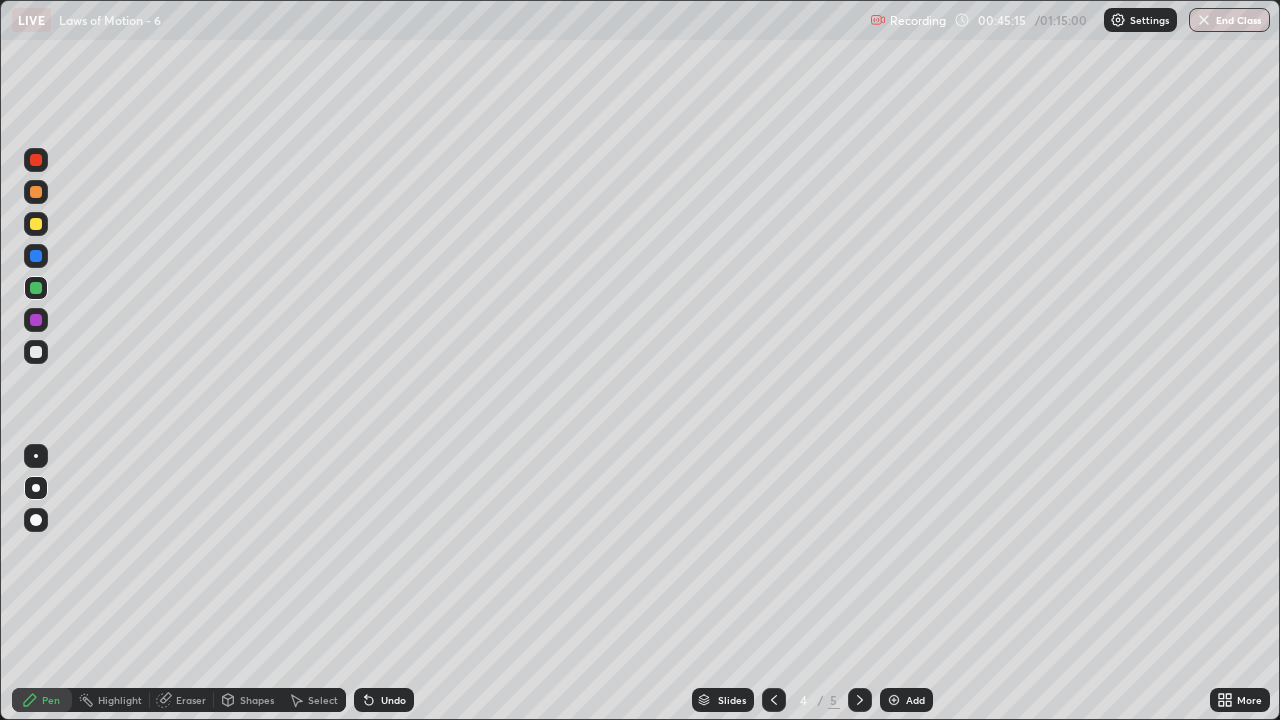click 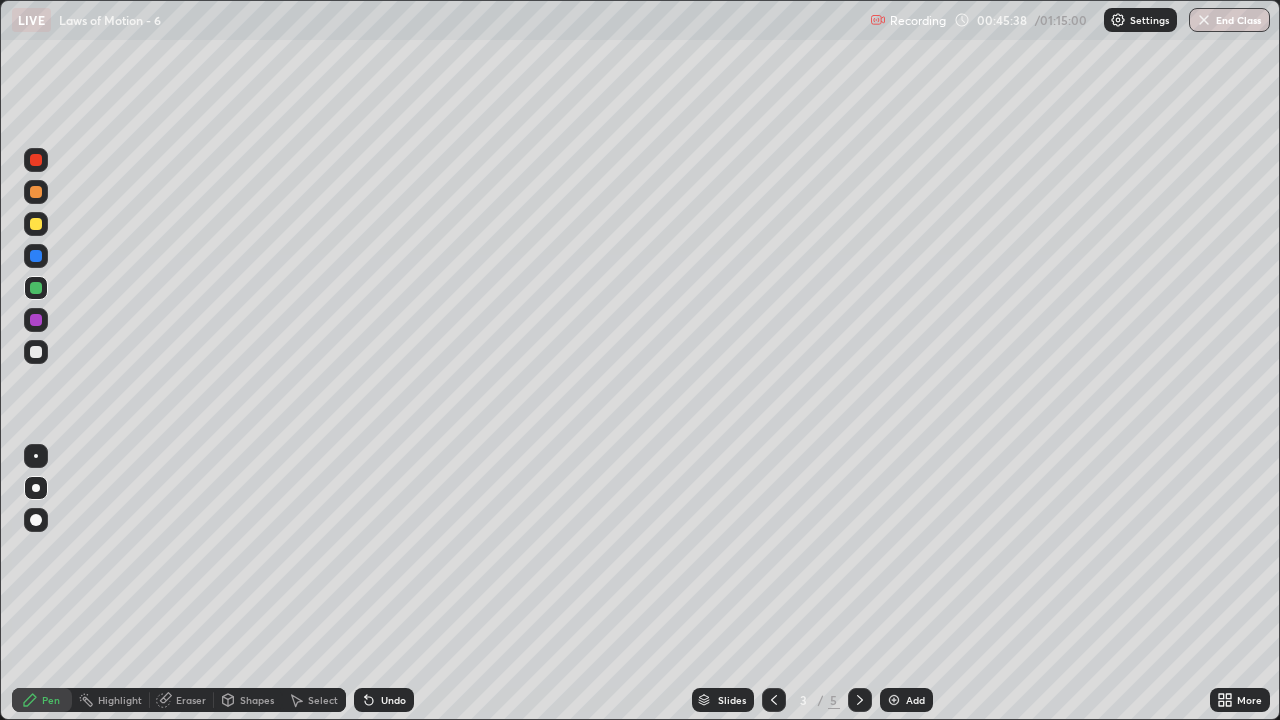 click 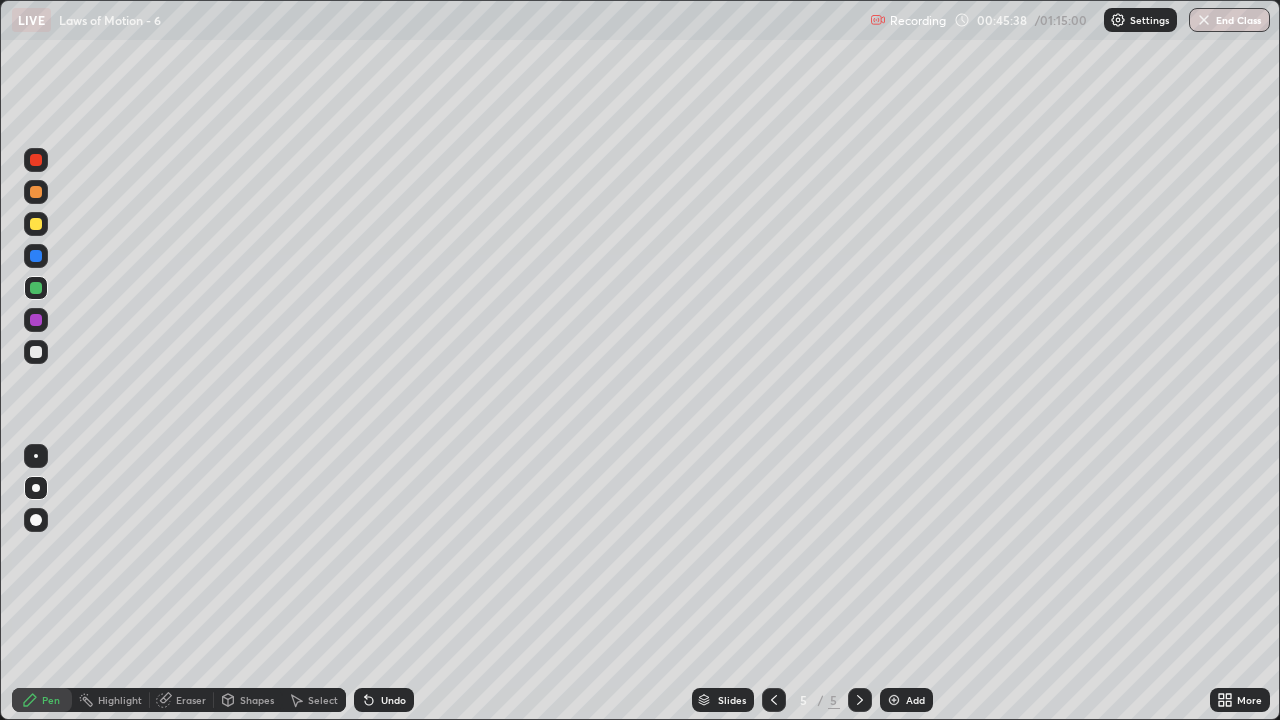 click 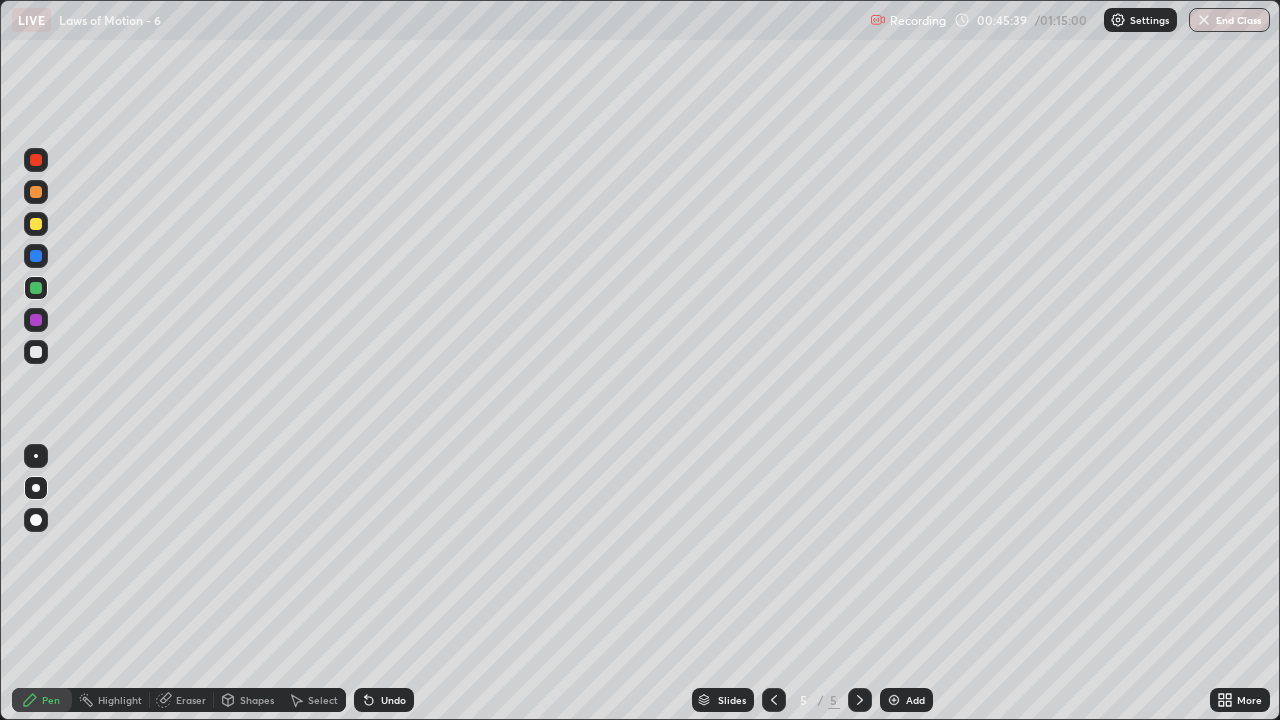 click on "Add" at bounding box center (906, 700) 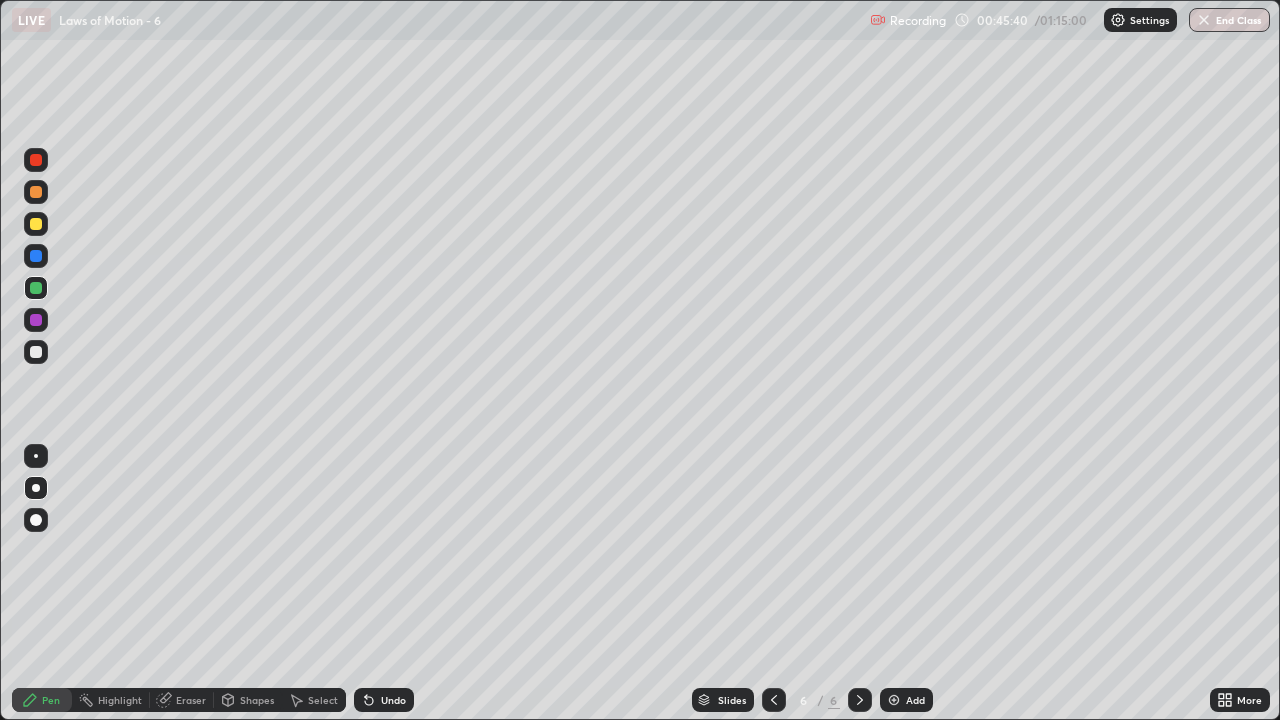 click at bounding box center (36, 352) 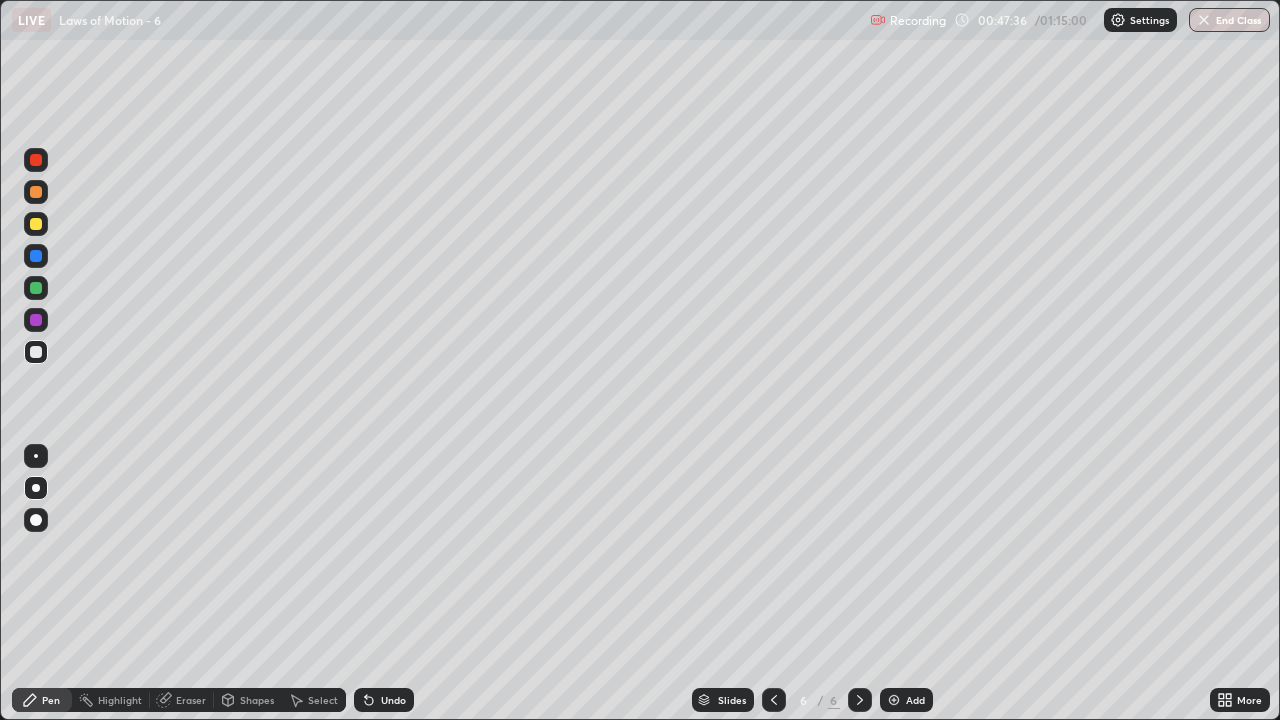click at bounding box center [36, 224] 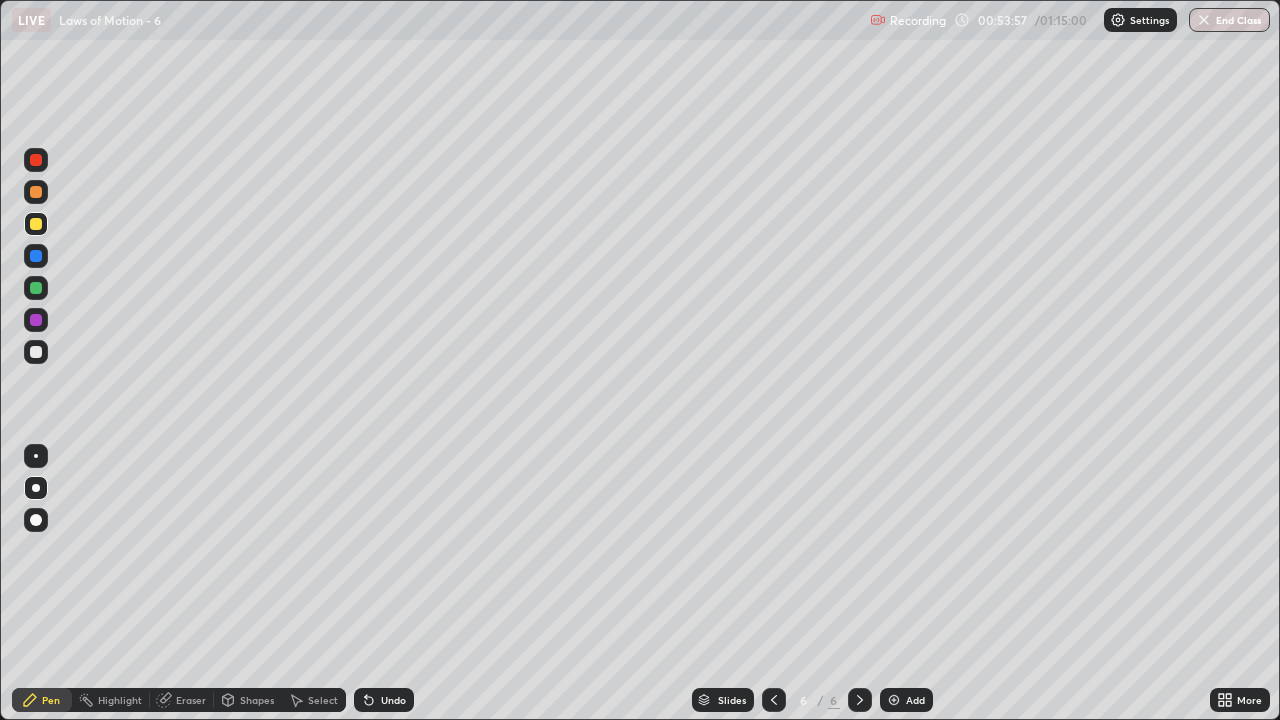 click on "Add" at bounding box center [915, 700] 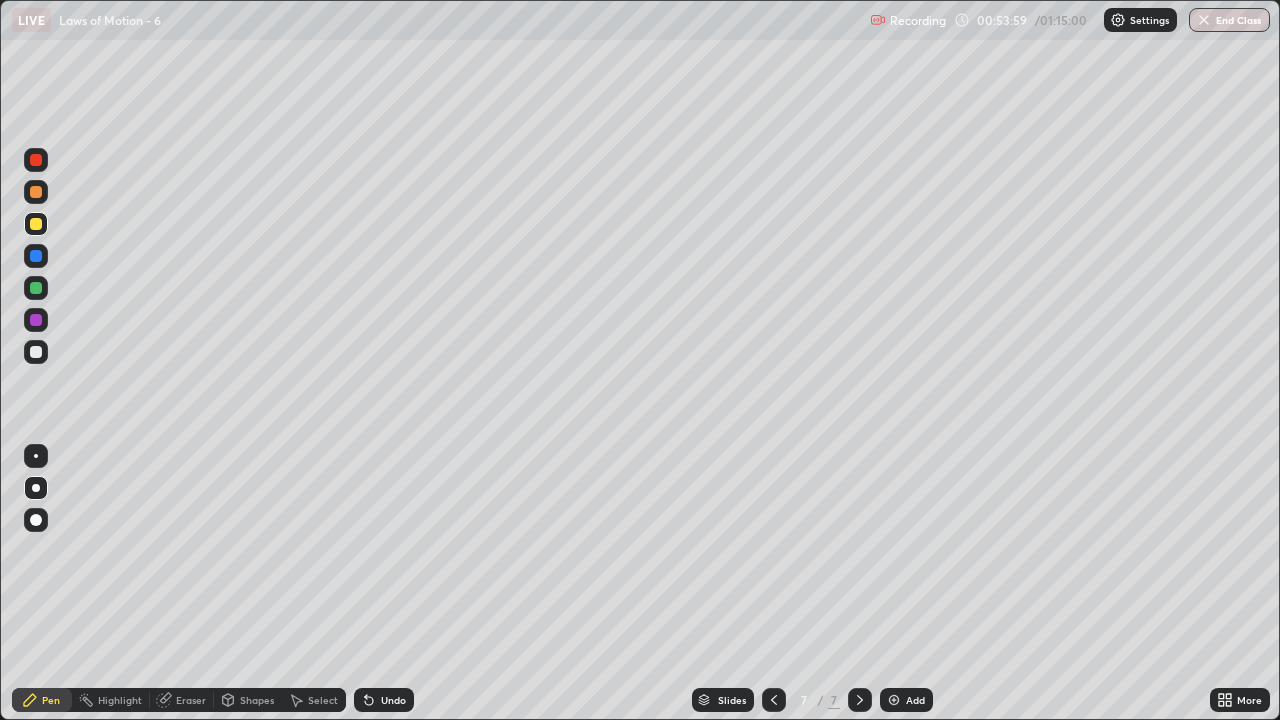 click at bounding box center [36, 352] 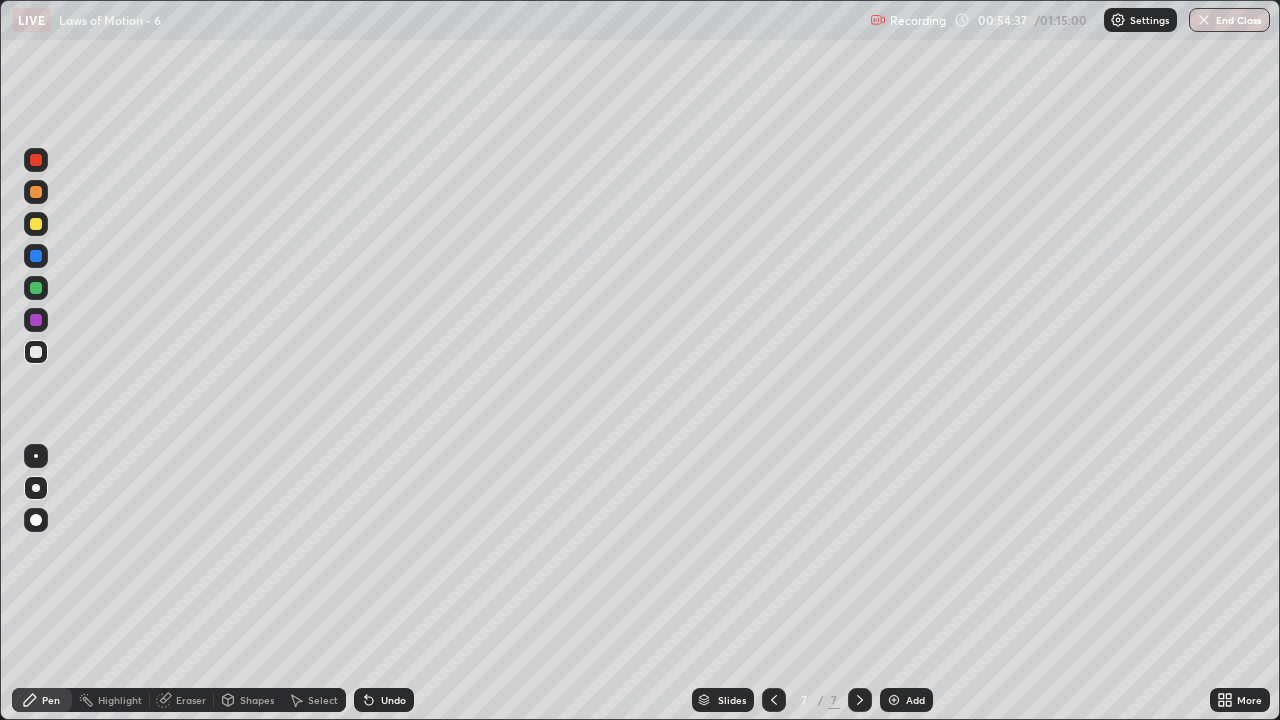 click on "Undo" at bounding box center (393, 700) 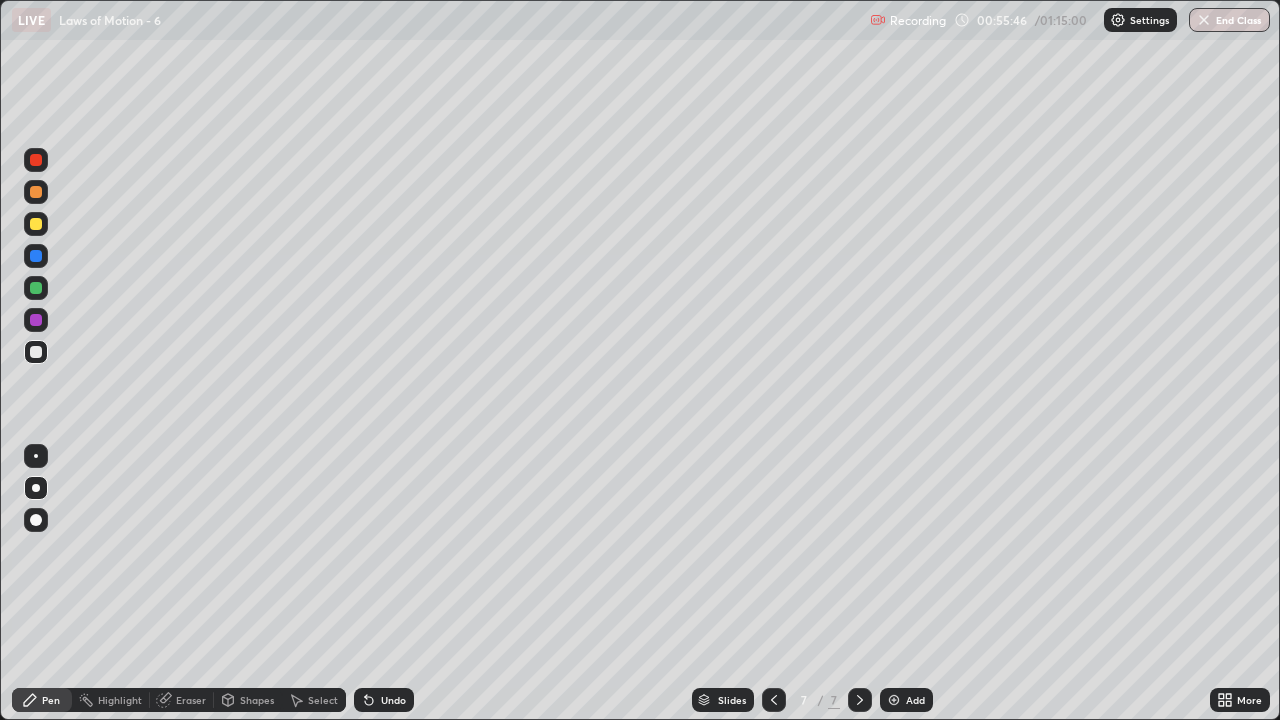click at bounding box center (36, 224) 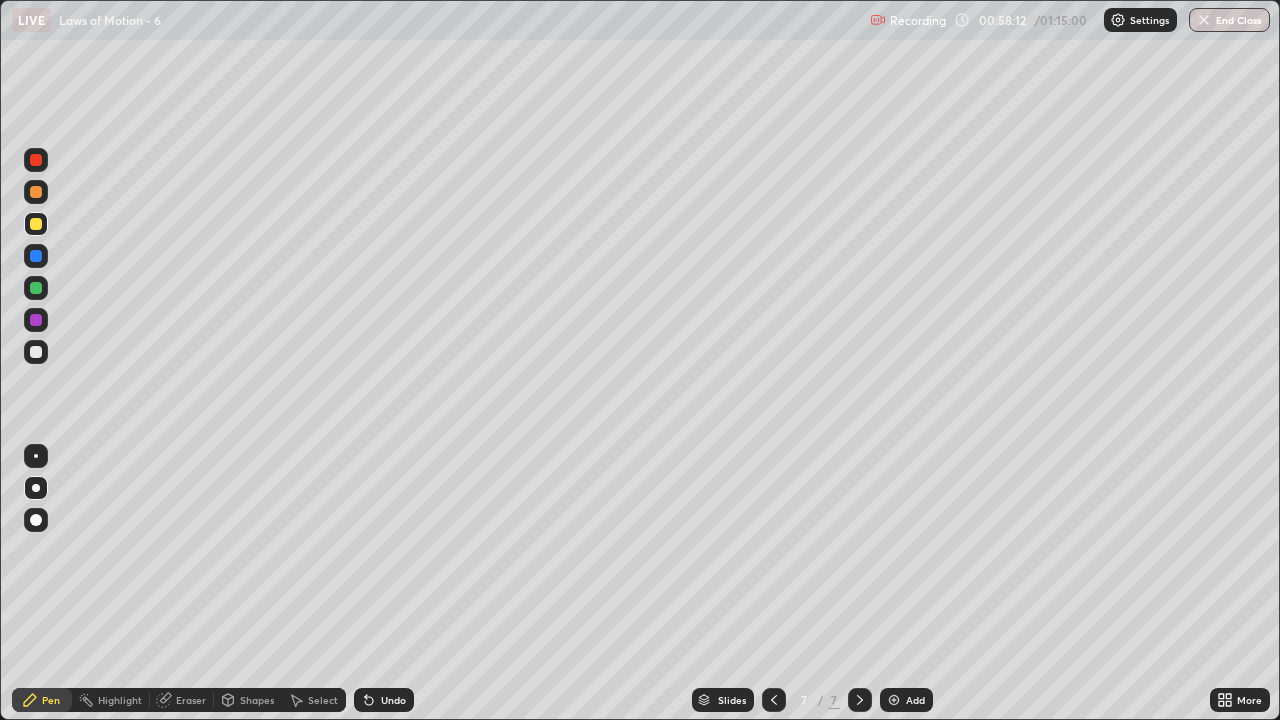 click at bounding box center (36, 288) 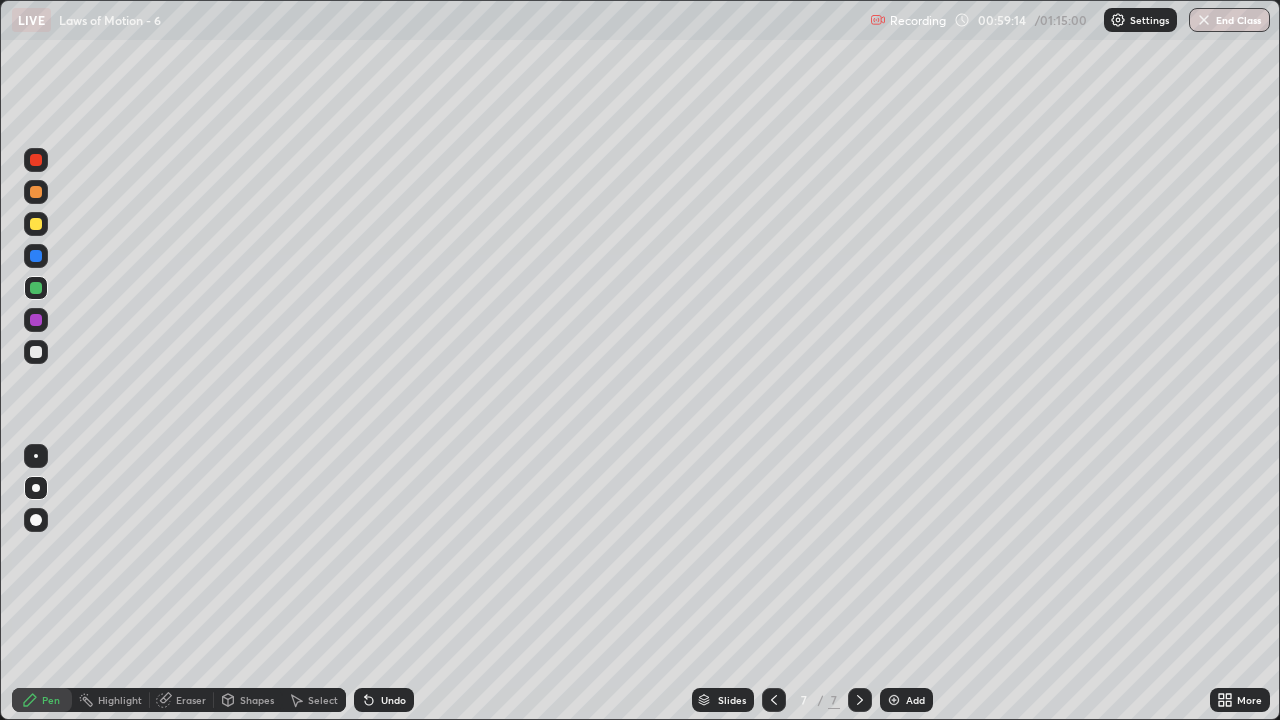 click at bounding box center [36, 352] 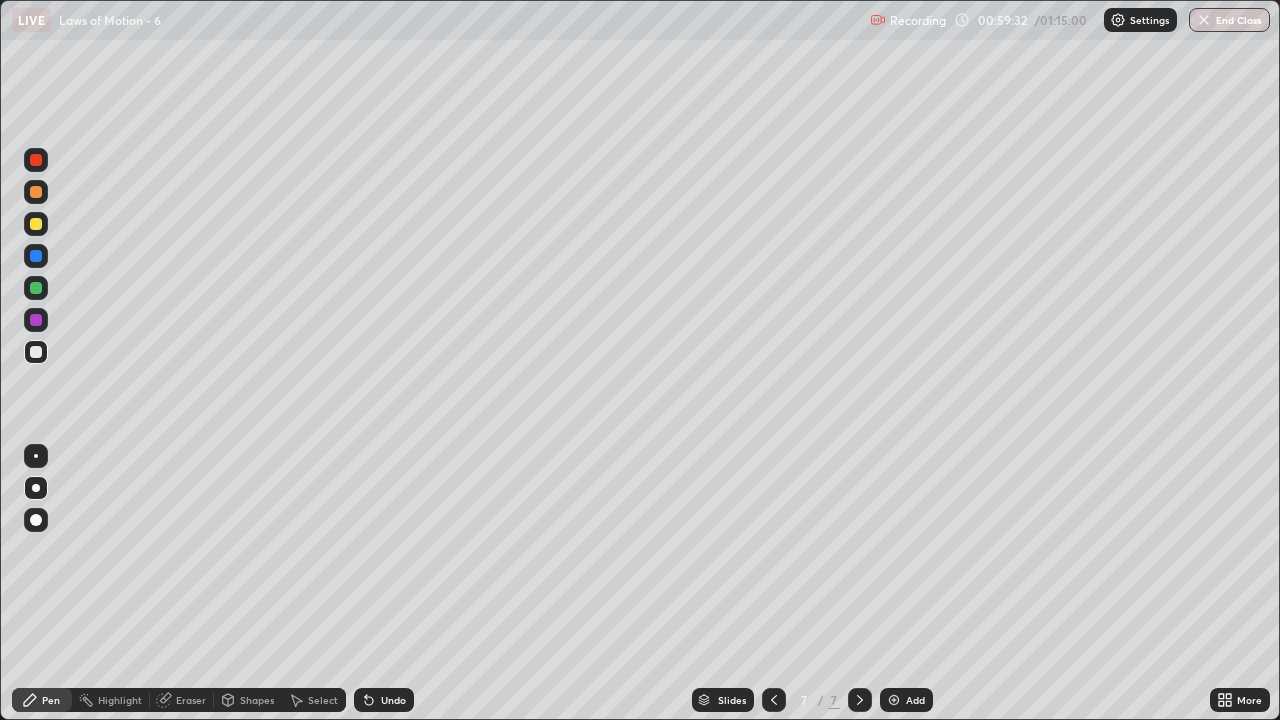click on "Undo" at bounding box center [393, 700] 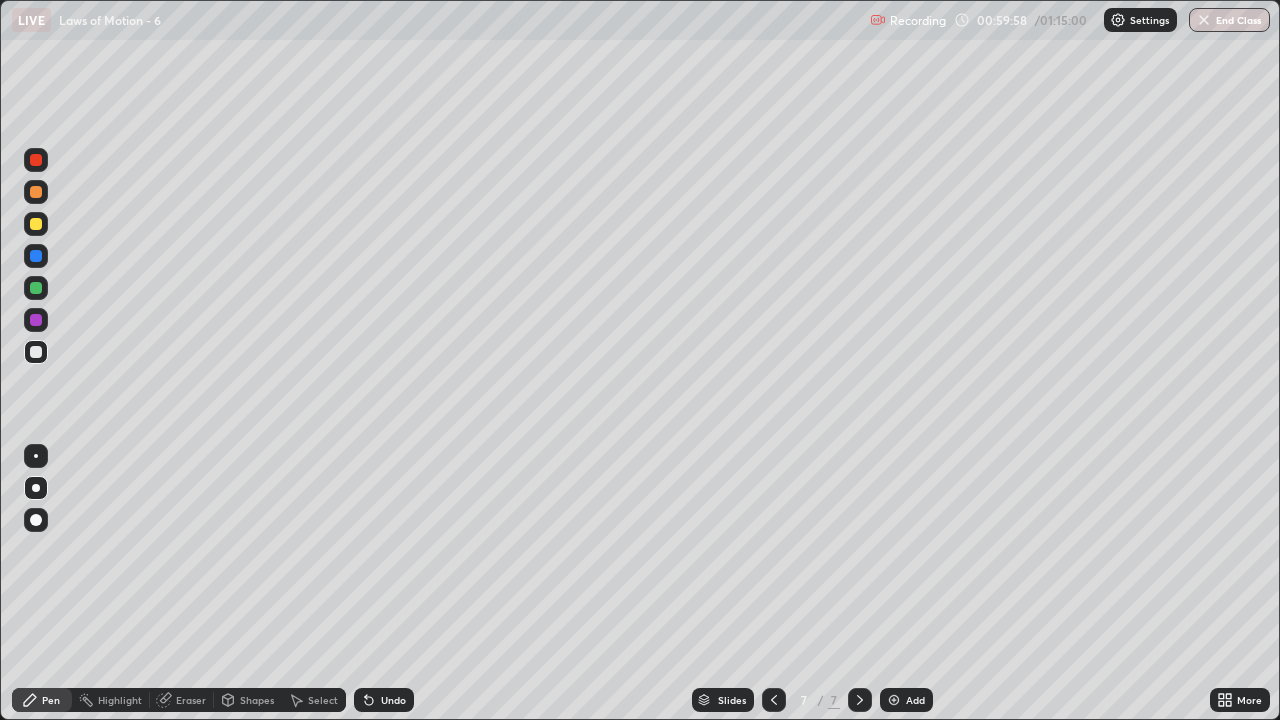 click at bounding box center [36, 224] 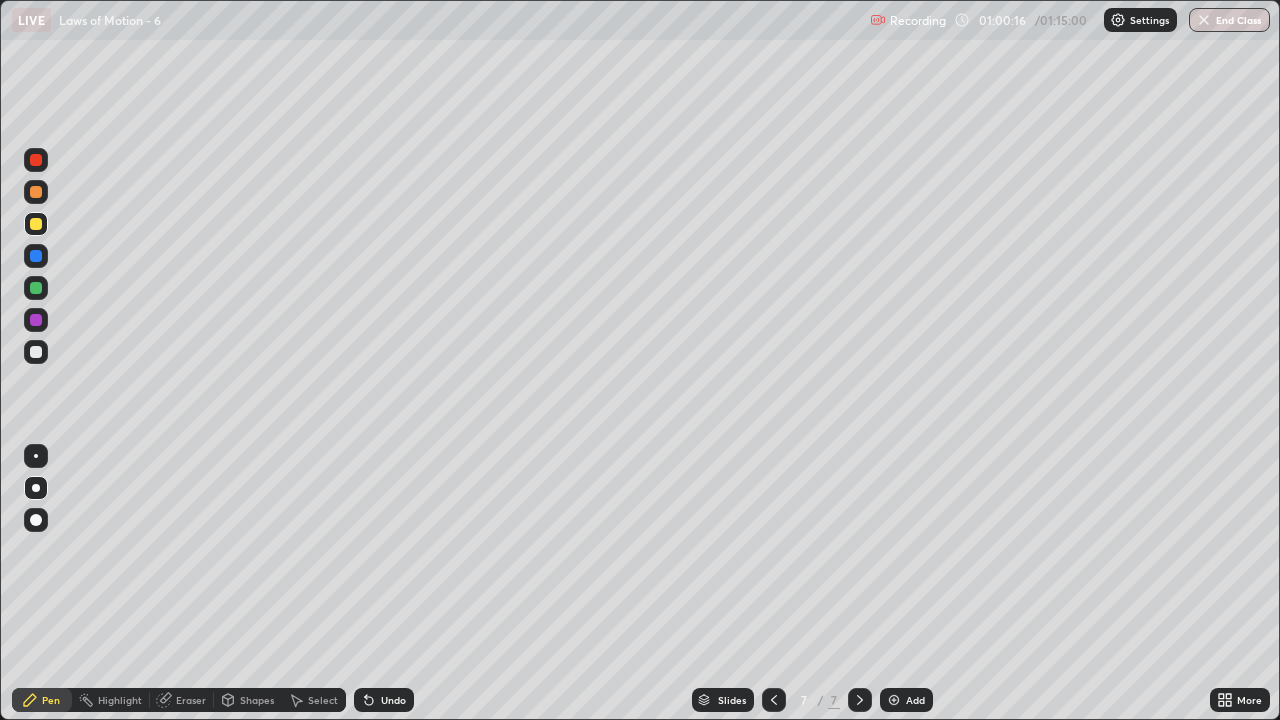 click at bounding box center [36, 352] 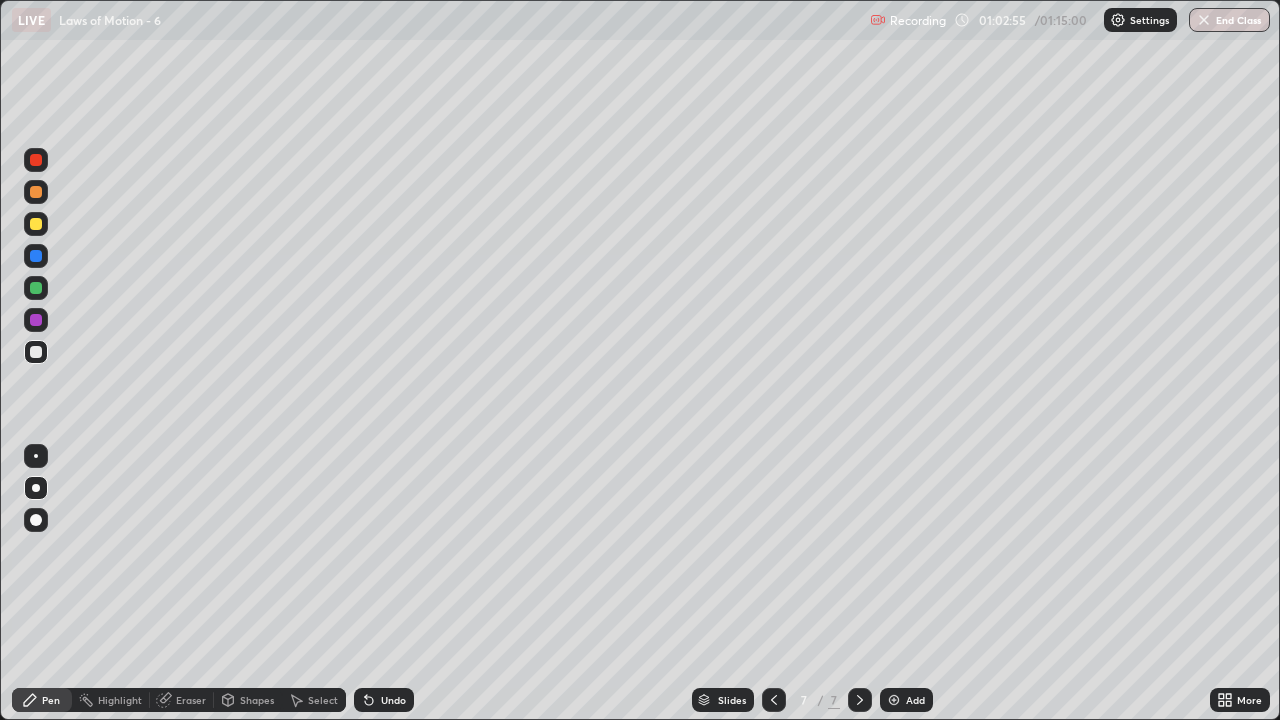 click at bounding box center (36, 224) 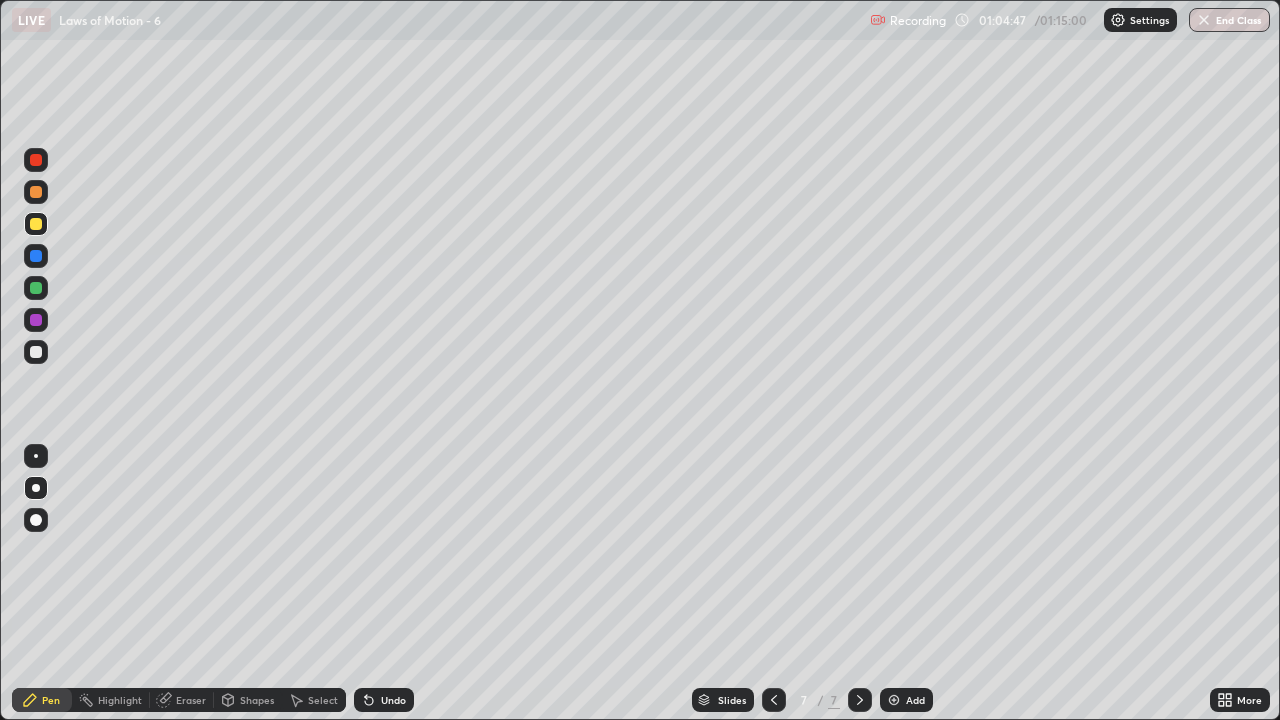 click on "Add" at bounding box center (906, 700) 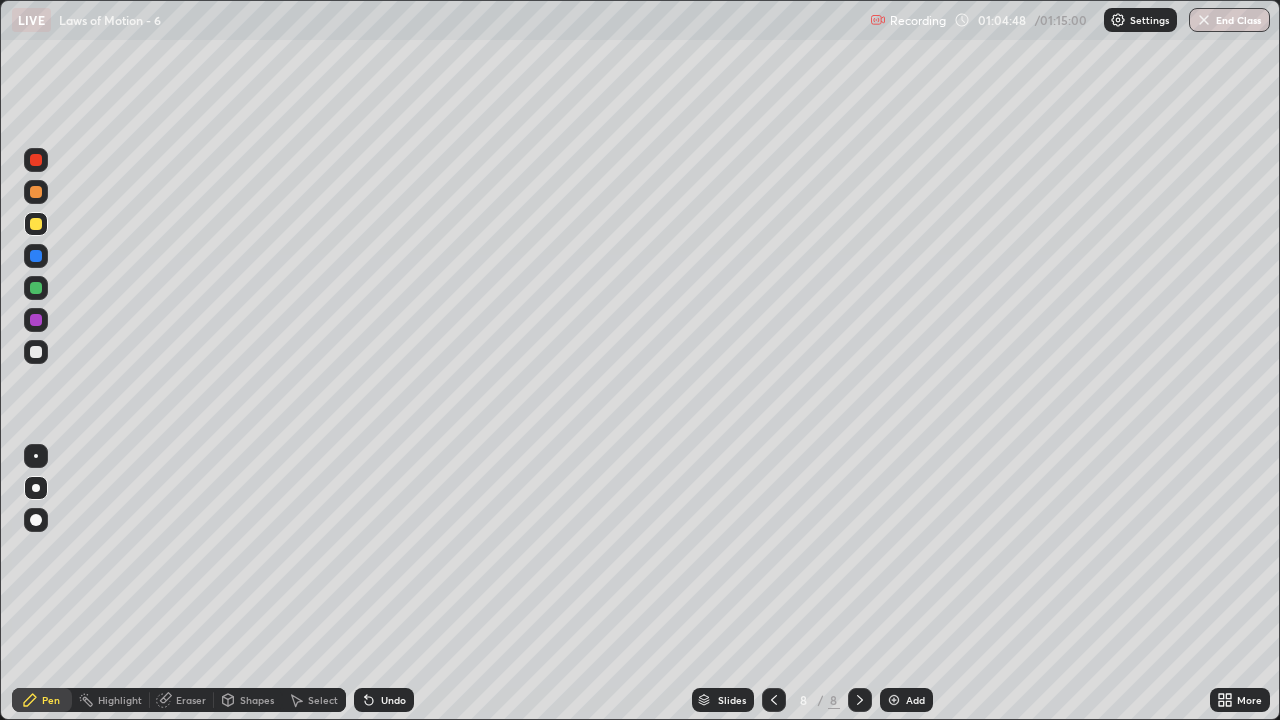 click at bounding box center (36, 352) 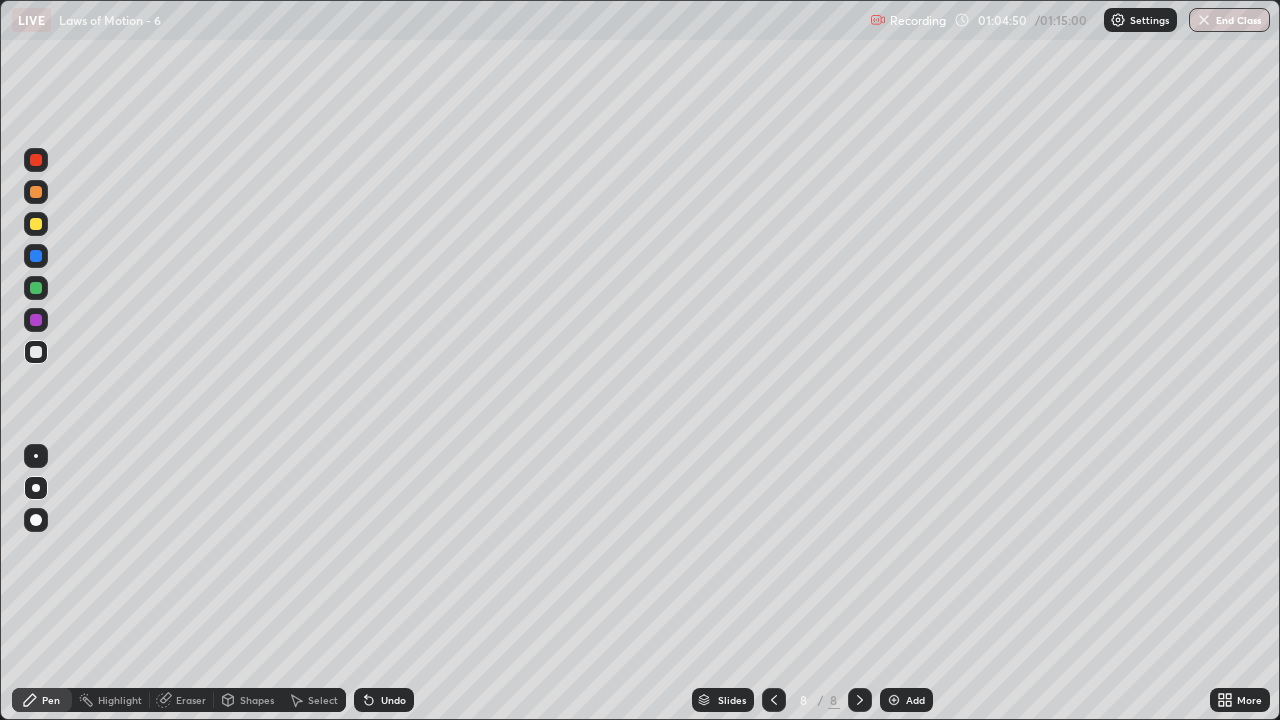 click at bounding box center (36, 352) 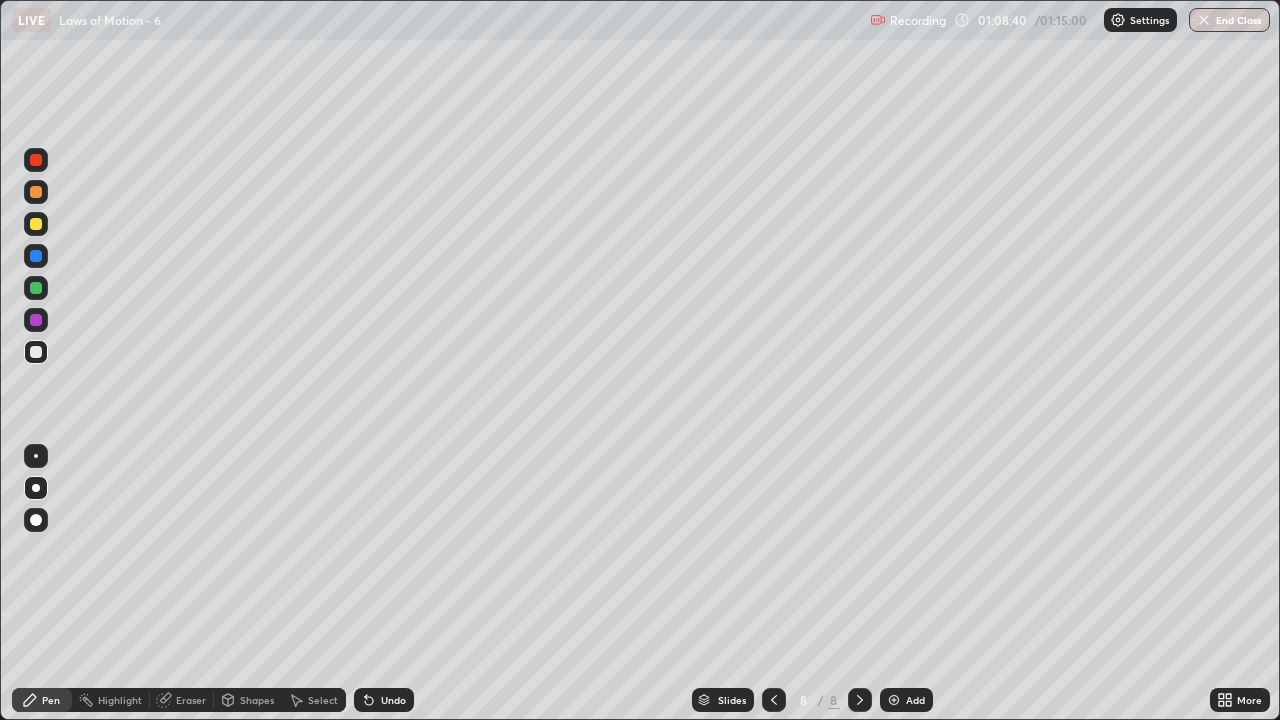 click at bounding box center [36, 224] 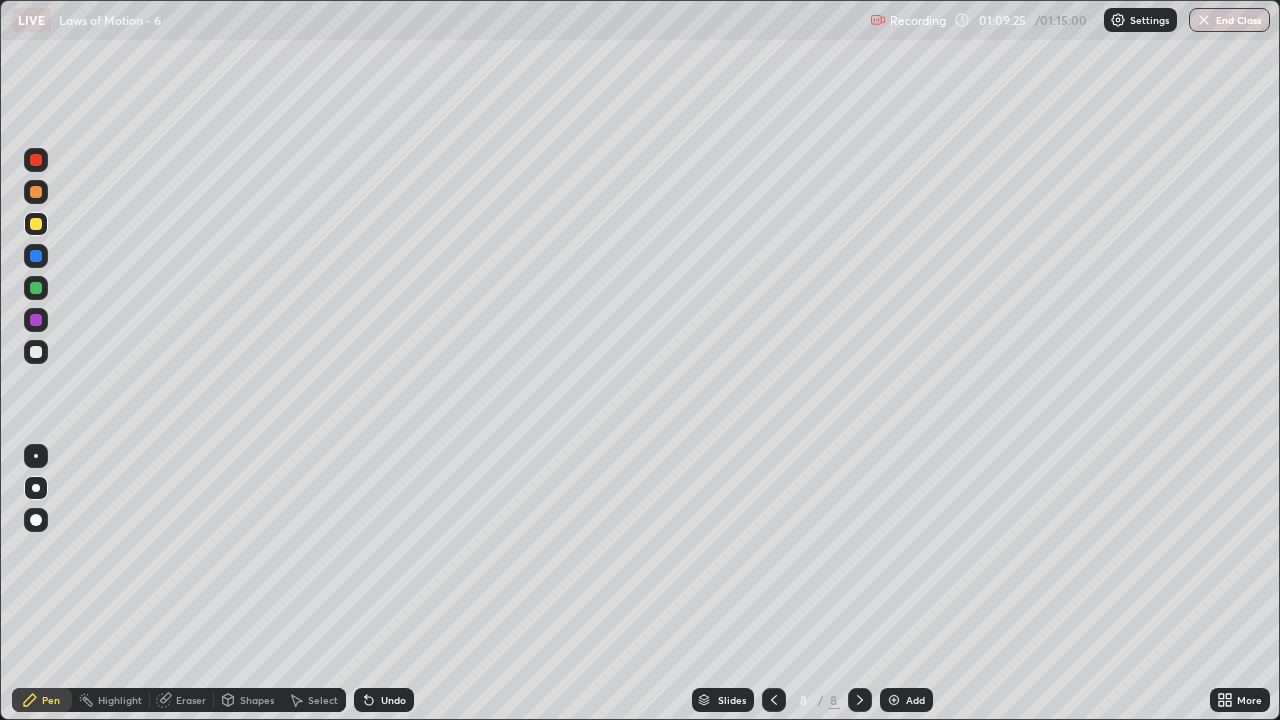 click at bounding box center (36, 288) 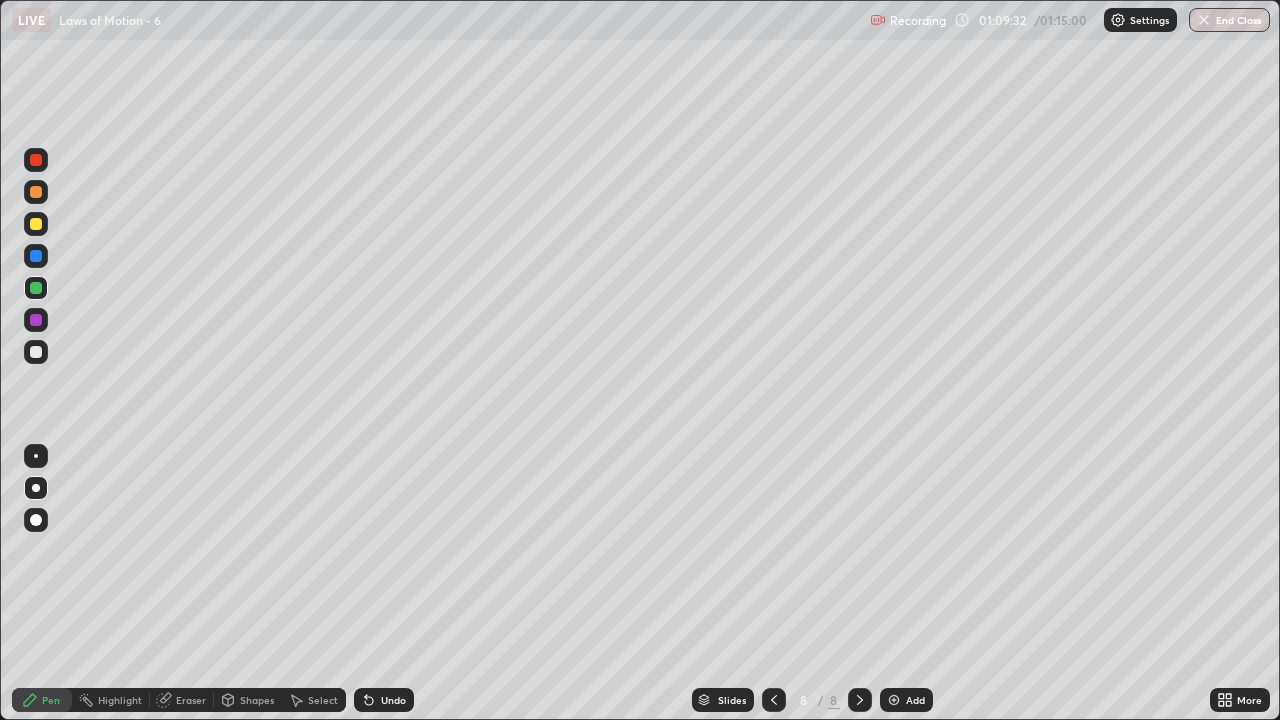 click at bounding box center (36, 224) 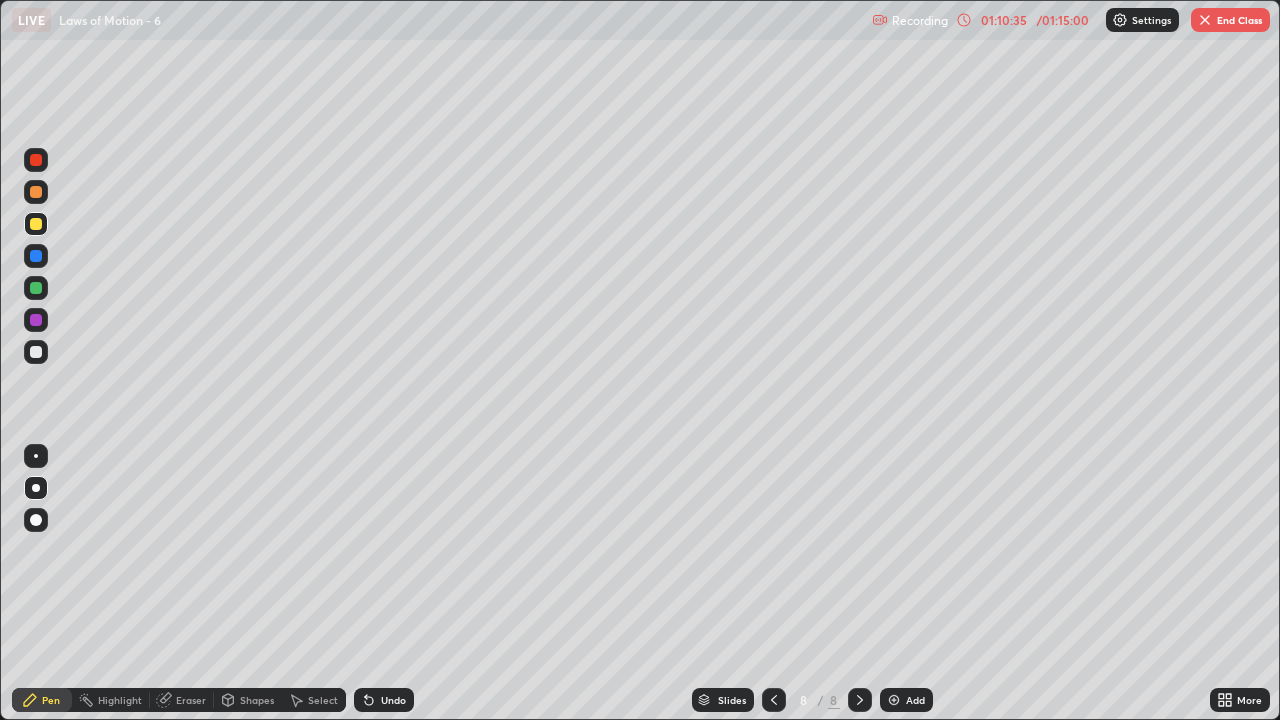 click at bounding box center (36, 352) 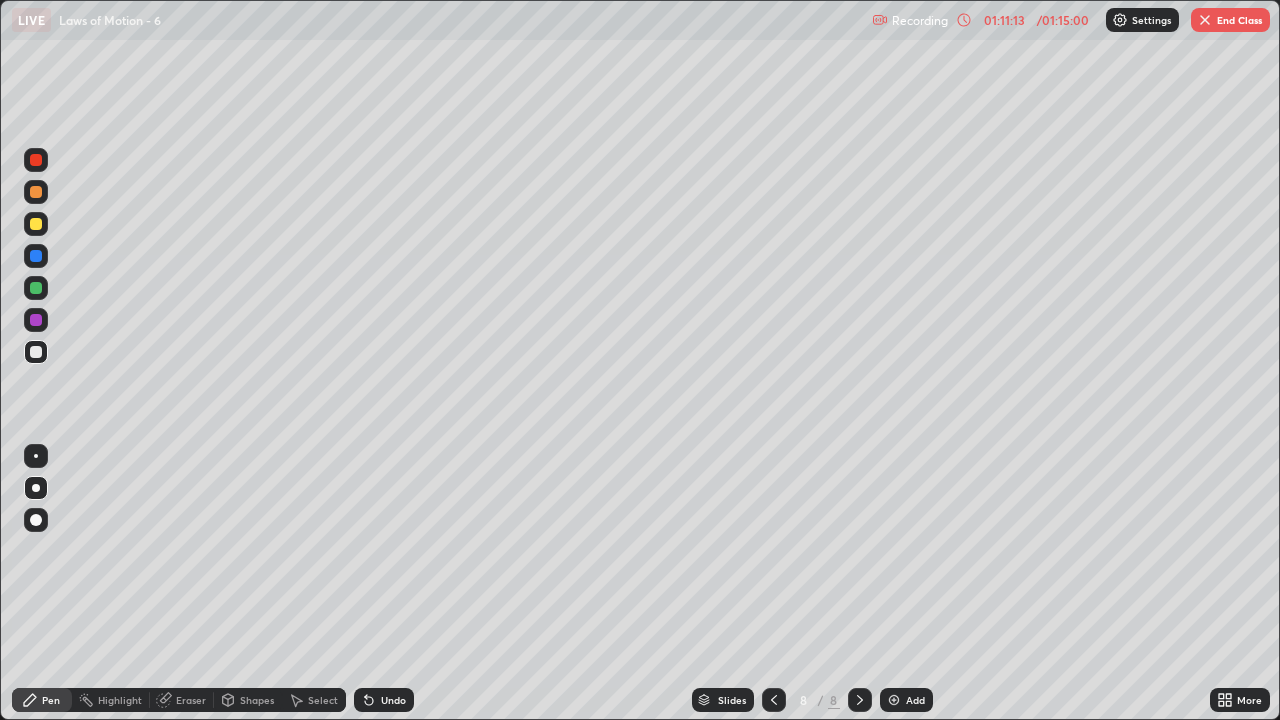 click on "Undo" at bounding box center [393, 700] 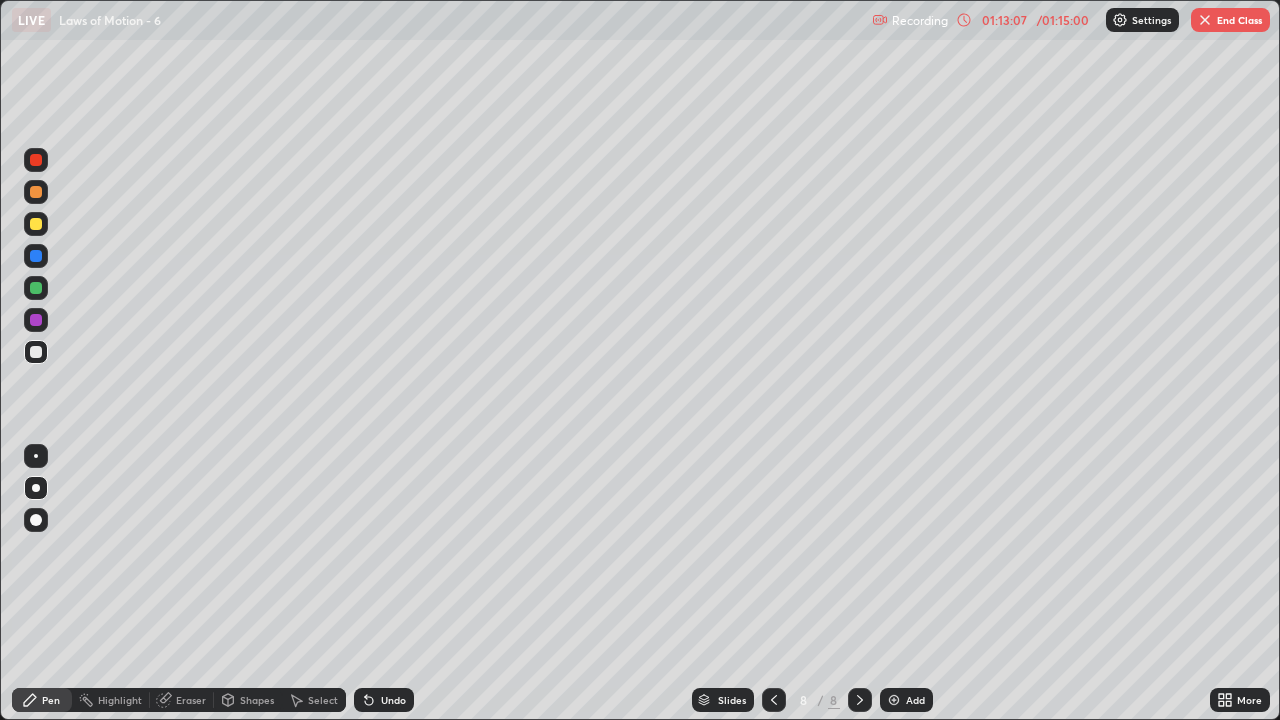 click on "Add" at bounding box center [915, 700] 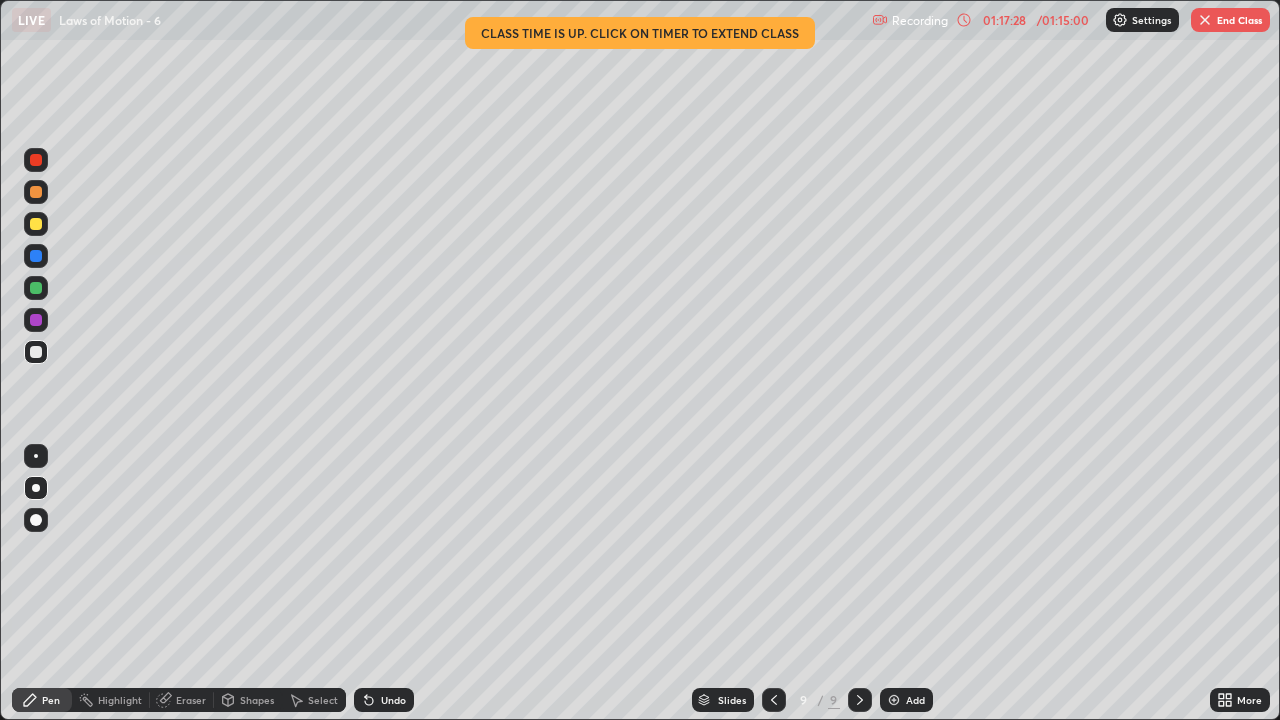 click at bounding box center (1205, 20) 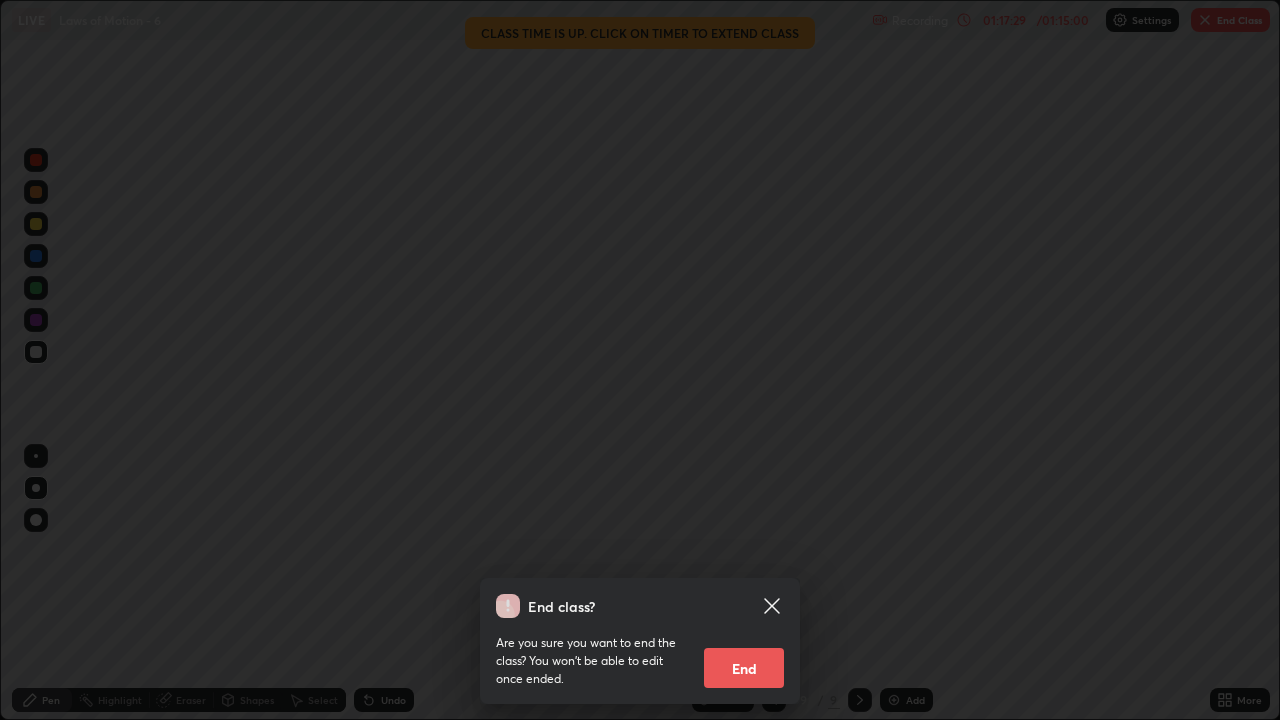 click on "End" at bounding box center [744, 668] 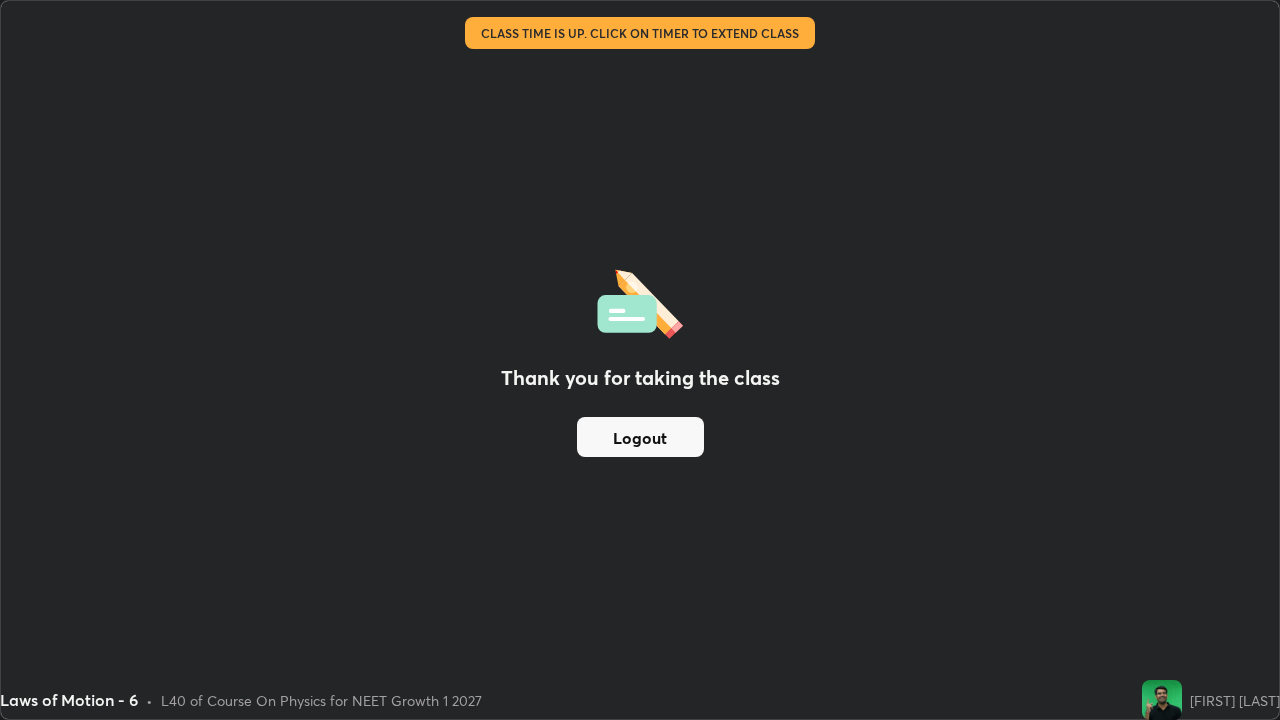 click on "Logout" at bounding box center [640, 437] 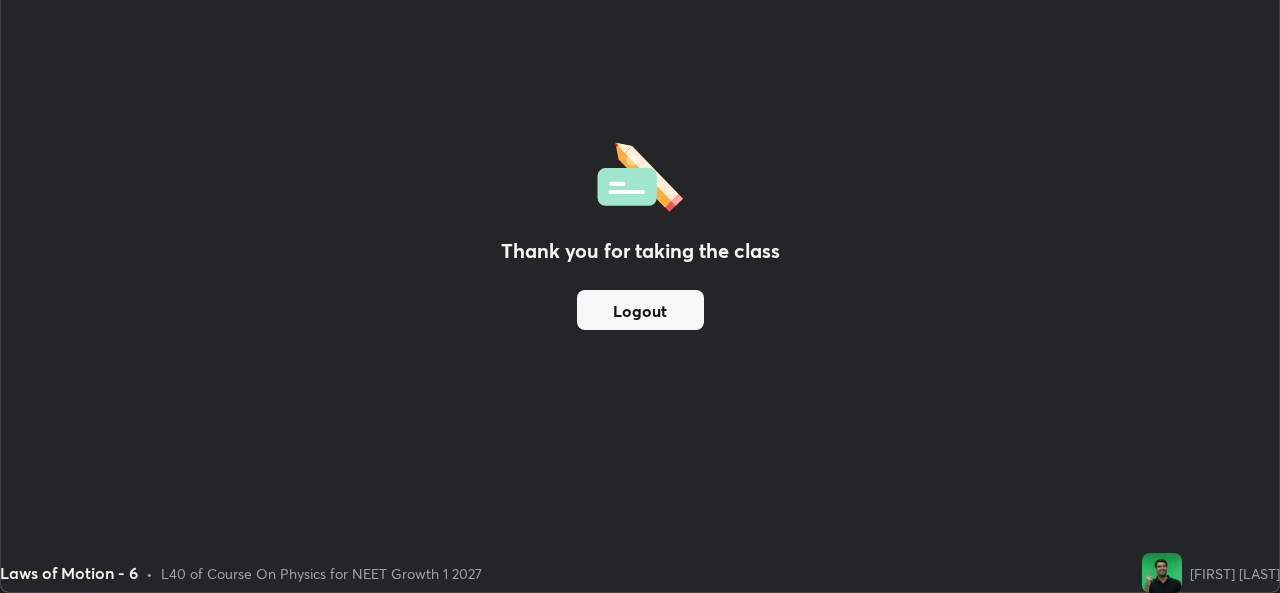 scroll, scrollTop: 593, scrollLeft: 1280, axis: both 